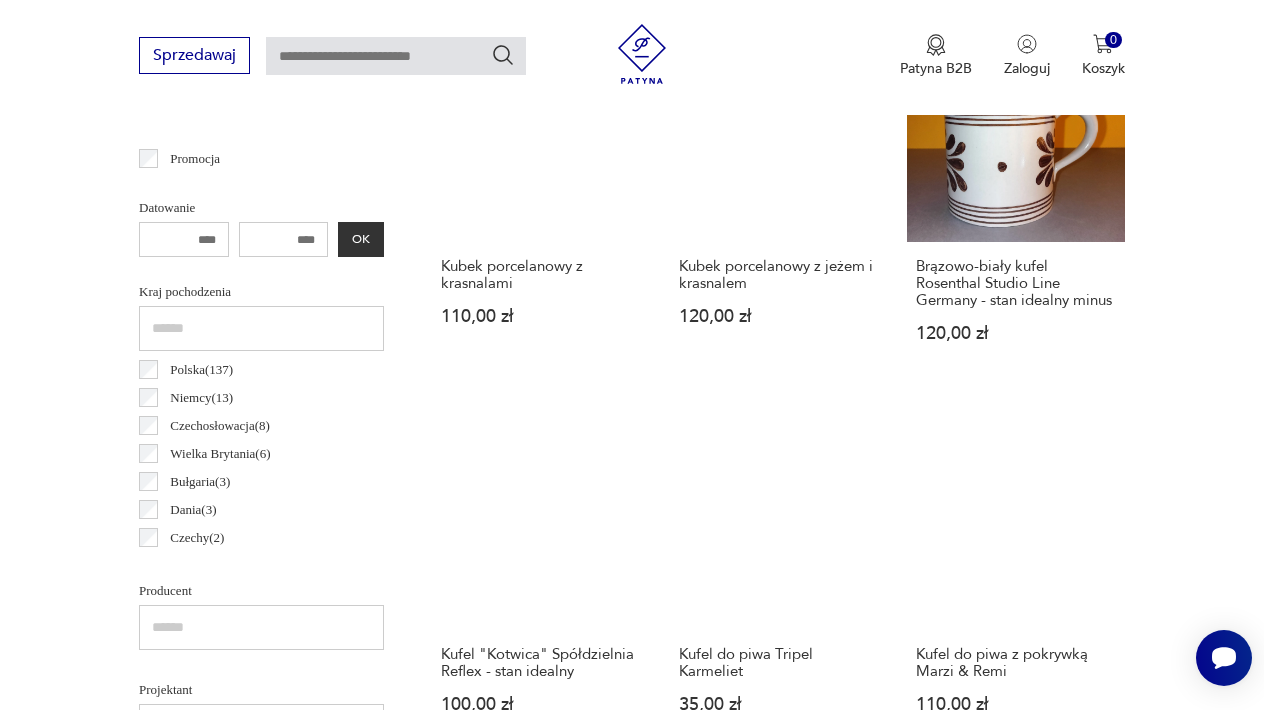 scroll, scrollTop: 0, scrollLeft: 0, axis: both 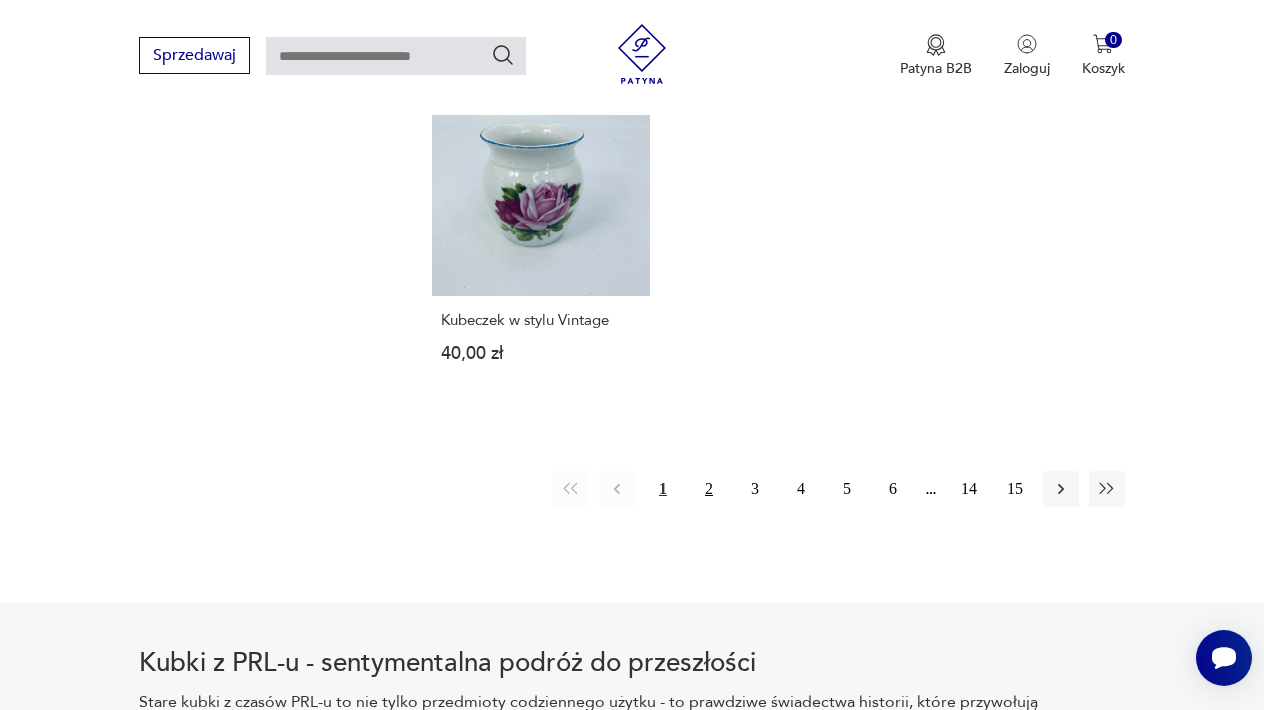 click on "2" at bounding box center (709, 489) 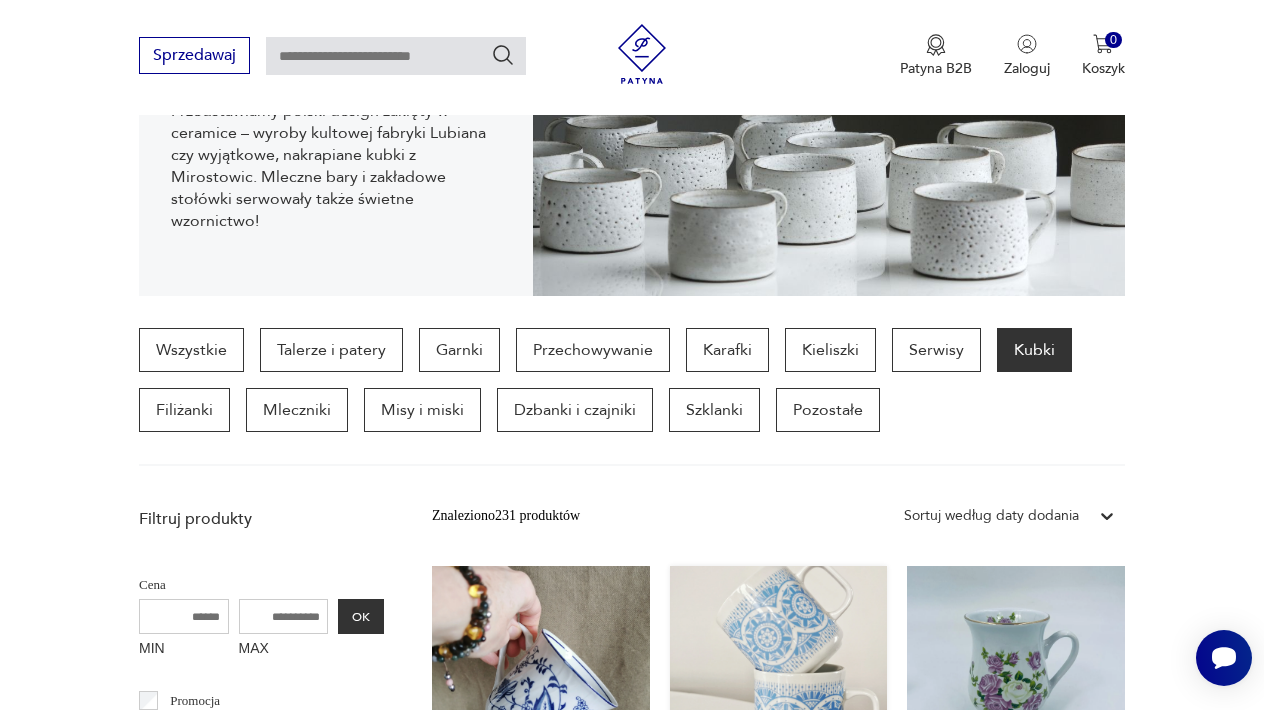 scroll, scrollTop: 334, scrollLeft: 0, axis: vertical 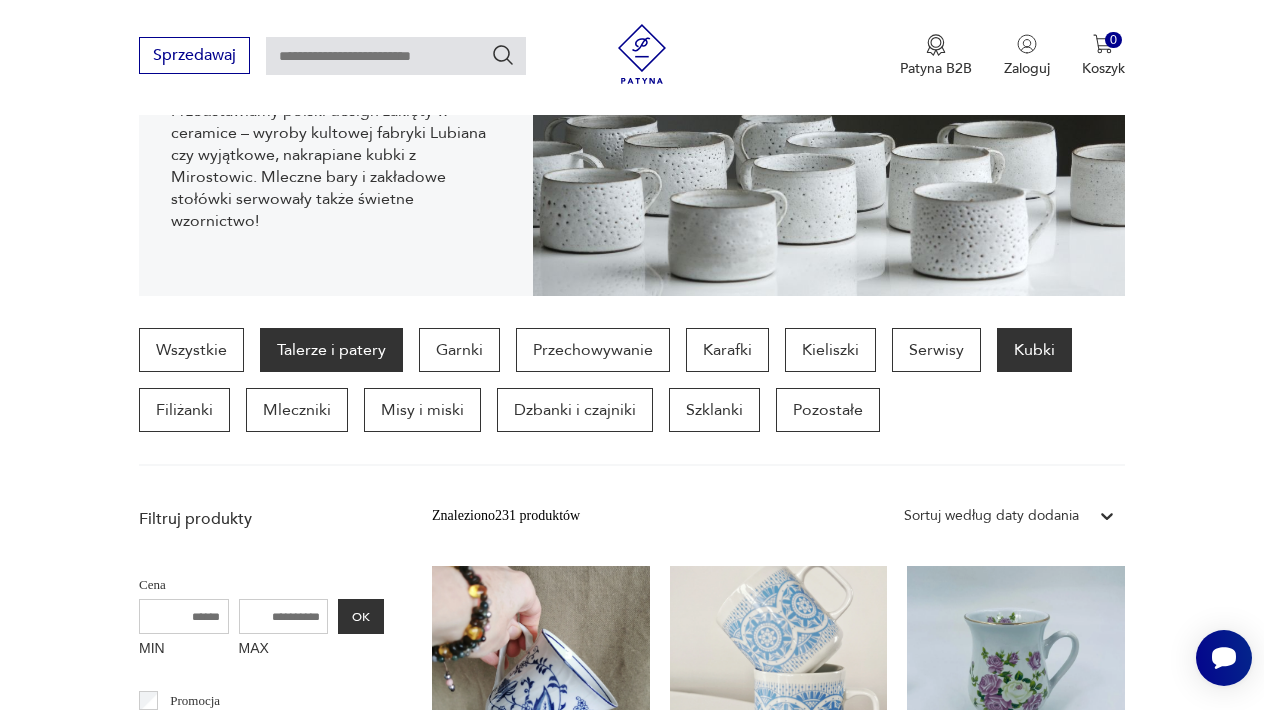 click on "Talerze i patery" at bounding box center (331, 350) 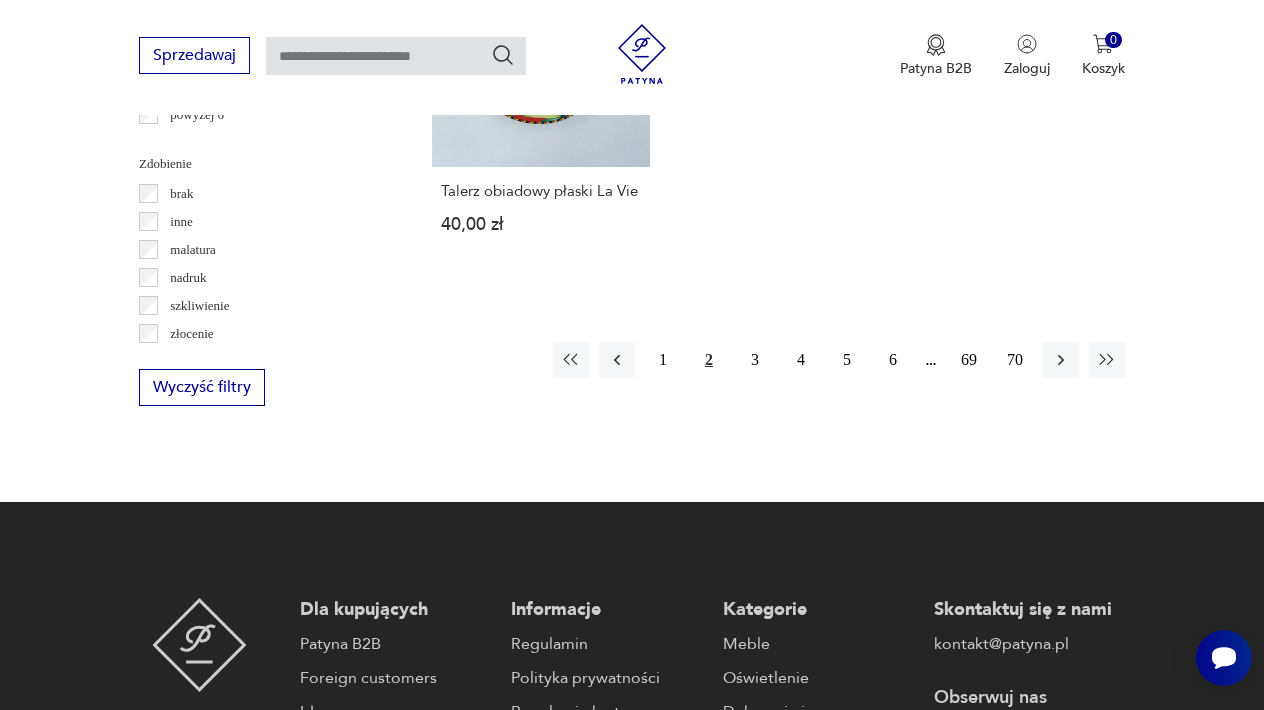 scroll, scrollTop: 2846, scrollLeft: 0, axis: vertical 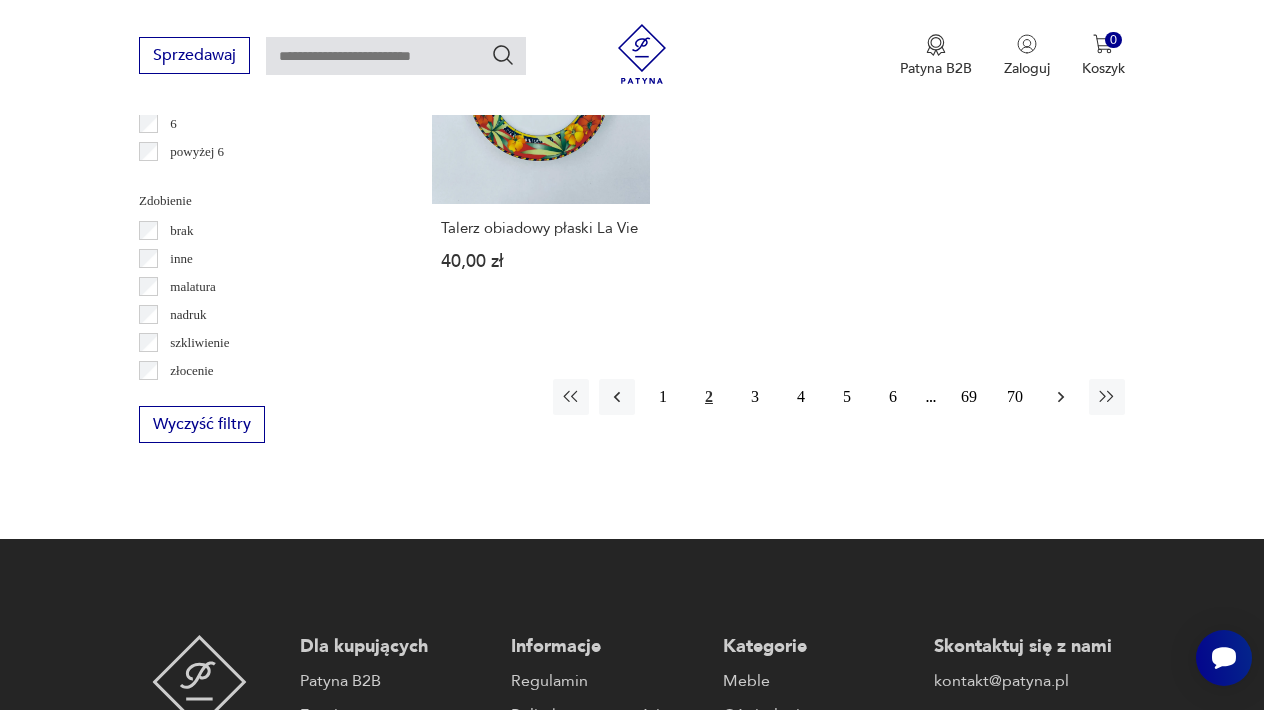 click 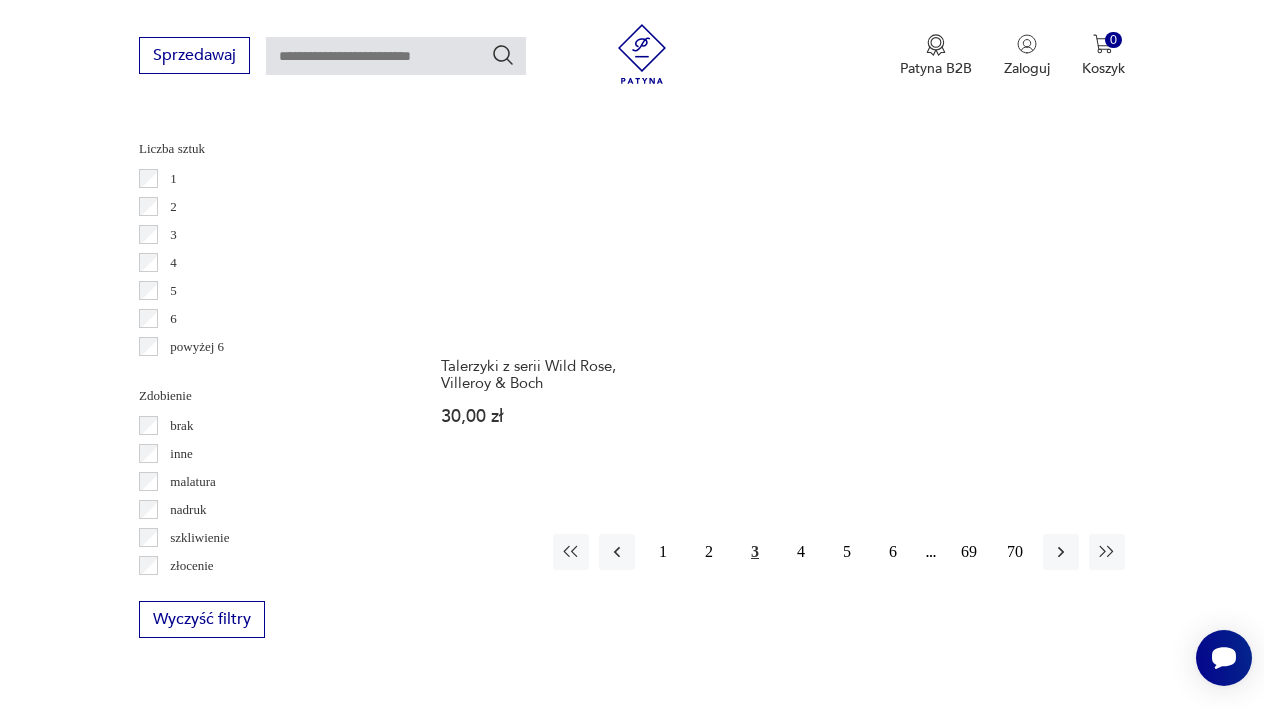 scroll, scrollTop: 2870, scrollLeft: 0, axis: vertical 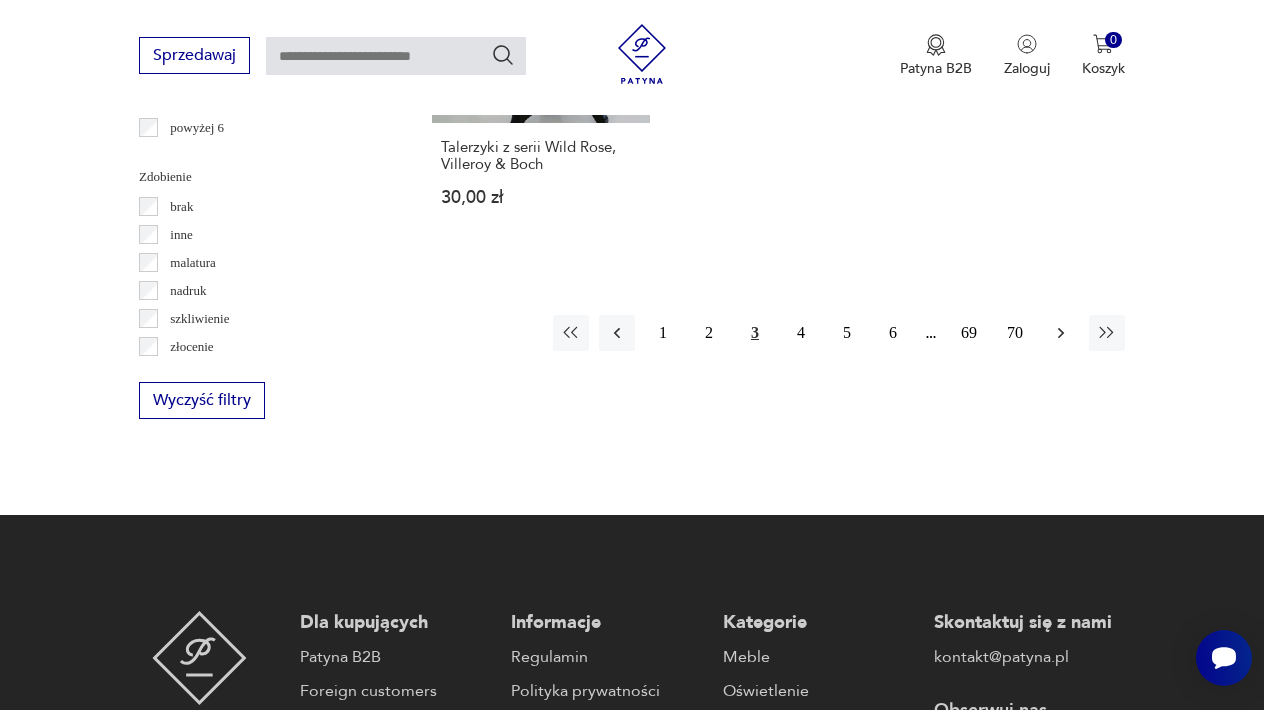 click 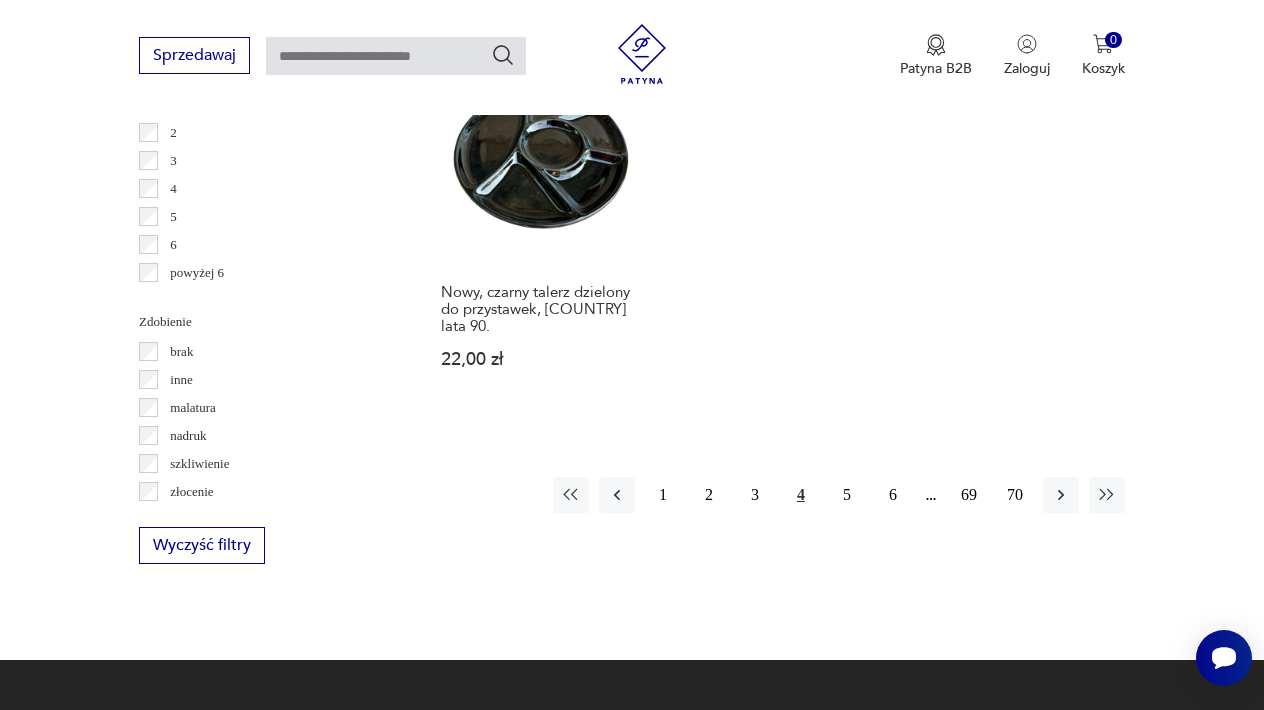 scroll, scrollTop: 2732, scrollLeft: 0, axis: vertical 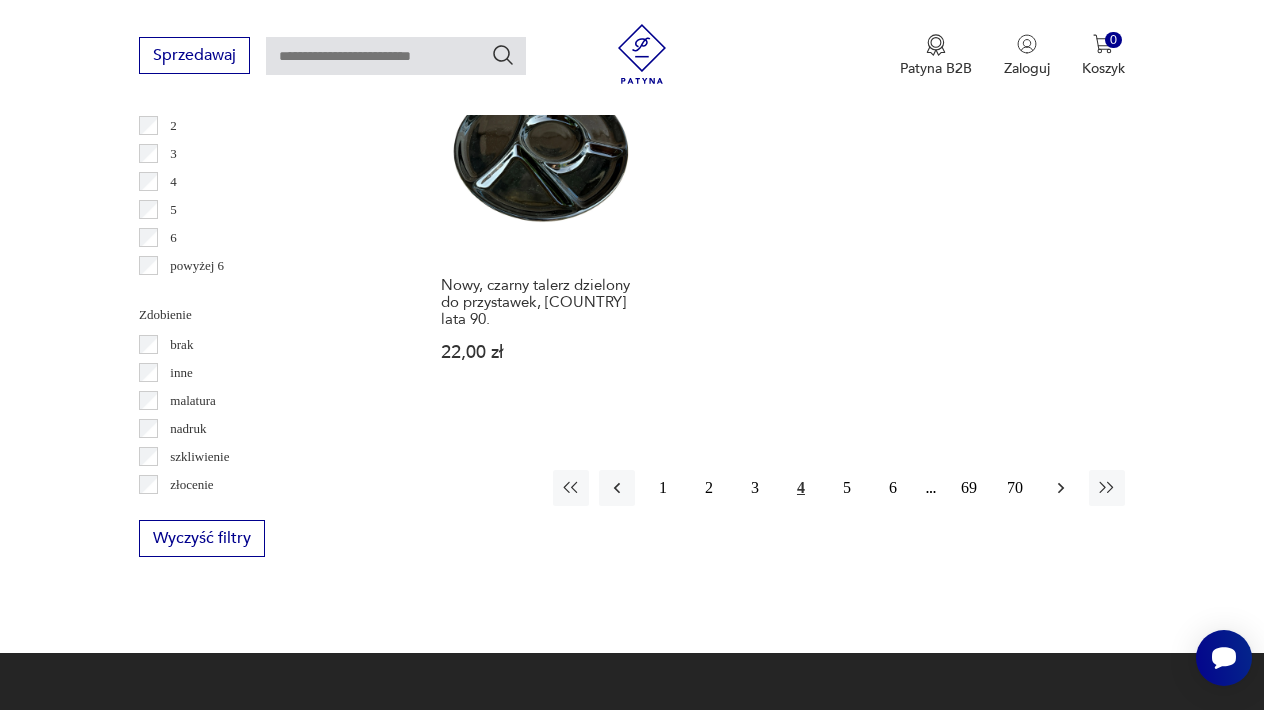 click 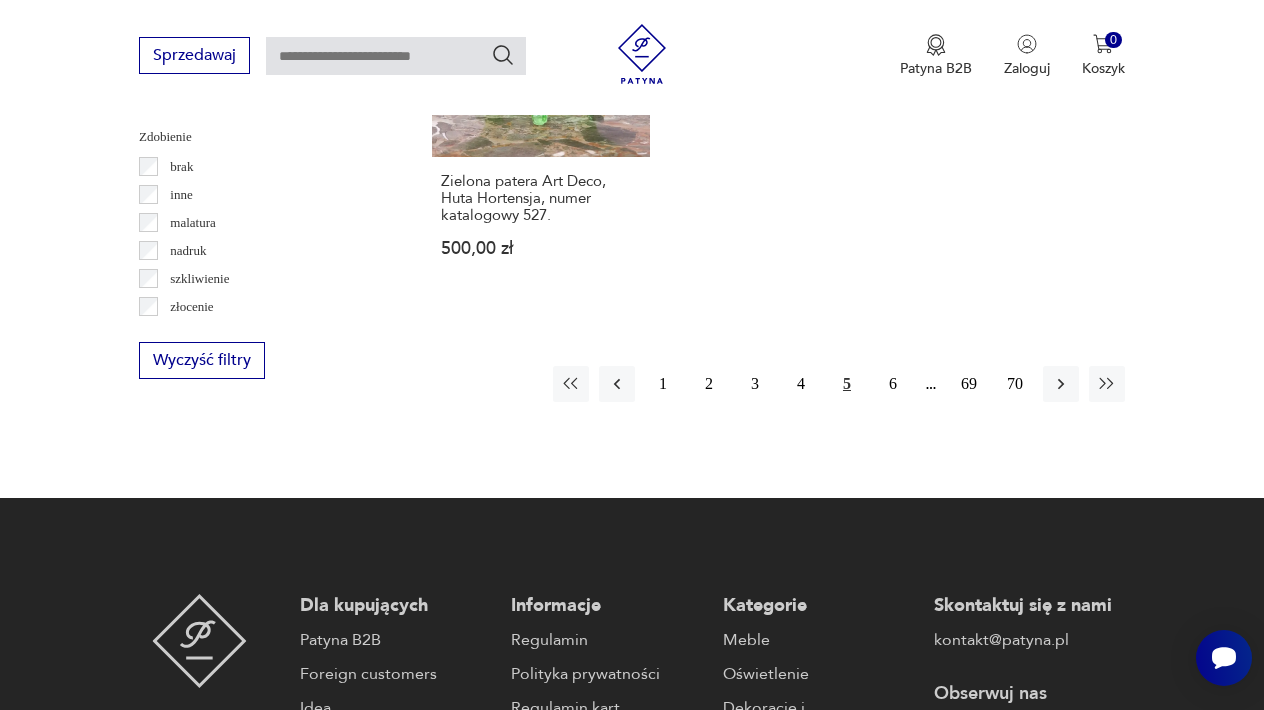 scroll, scrollTop: 2912, scrollLeft: 0, axis: vertical 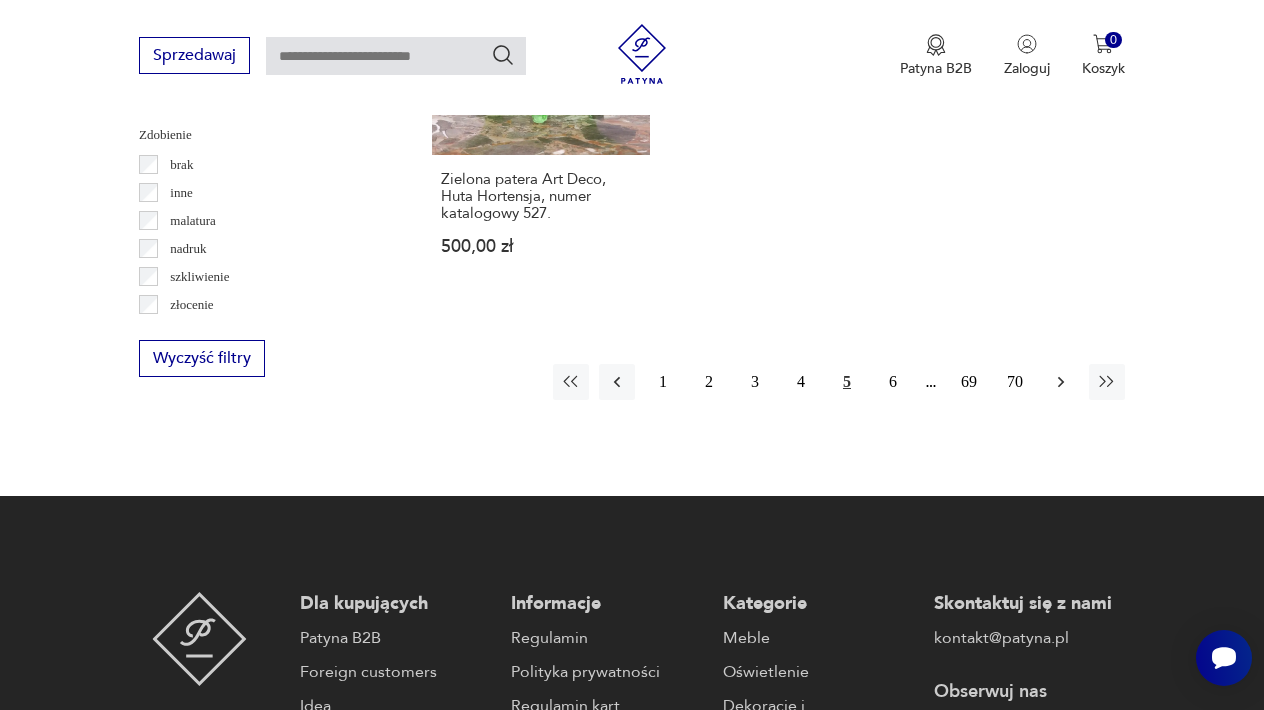 click 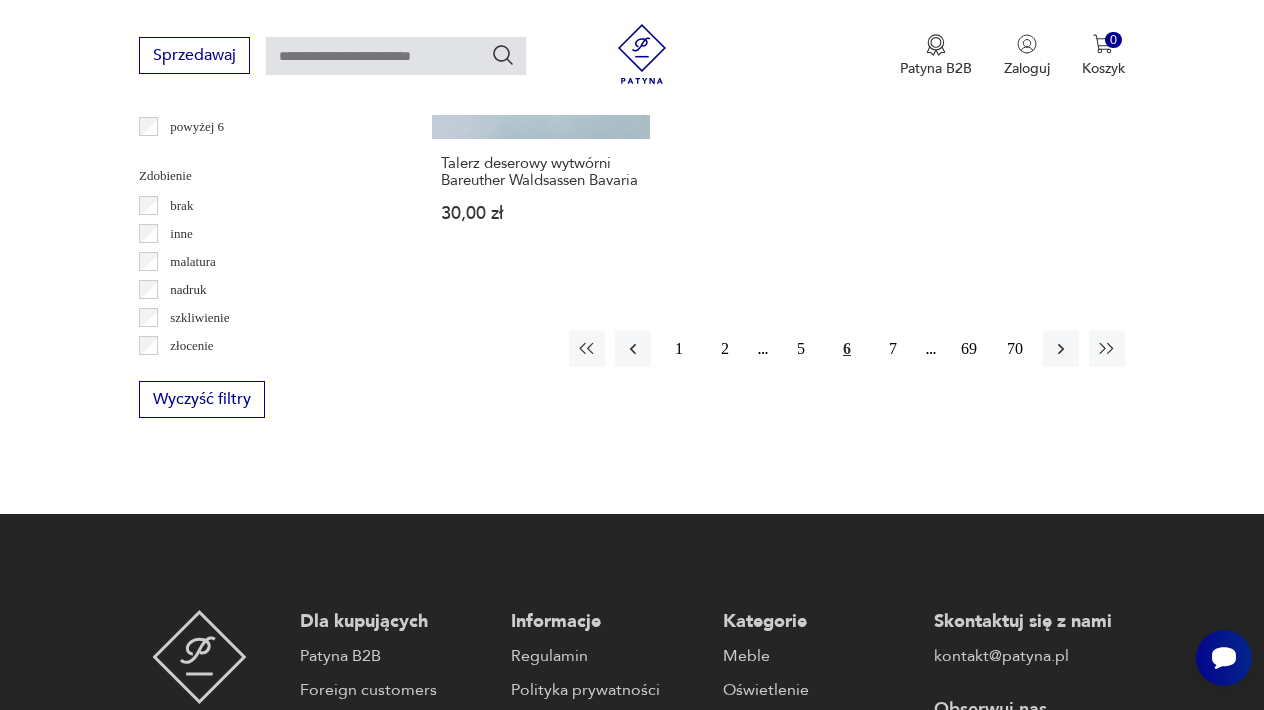 scroll, scrollTop: 2871, scrollLeft: 0, axis: vertical 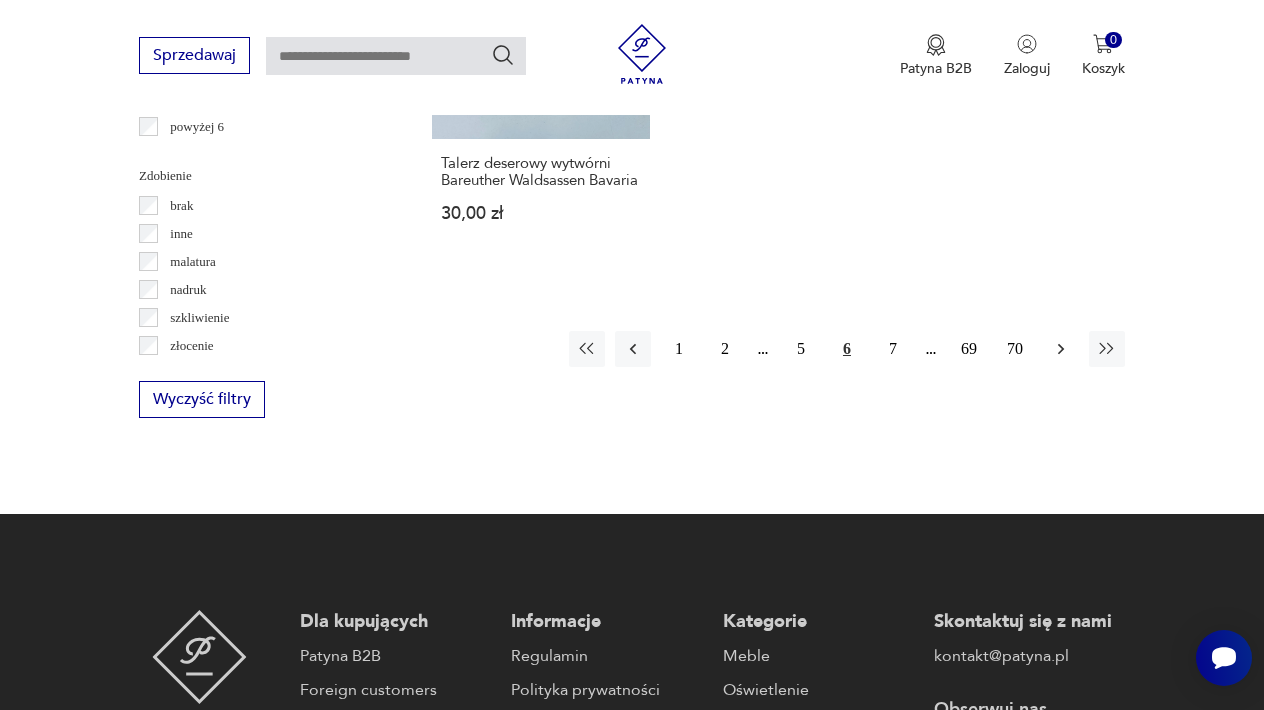 click 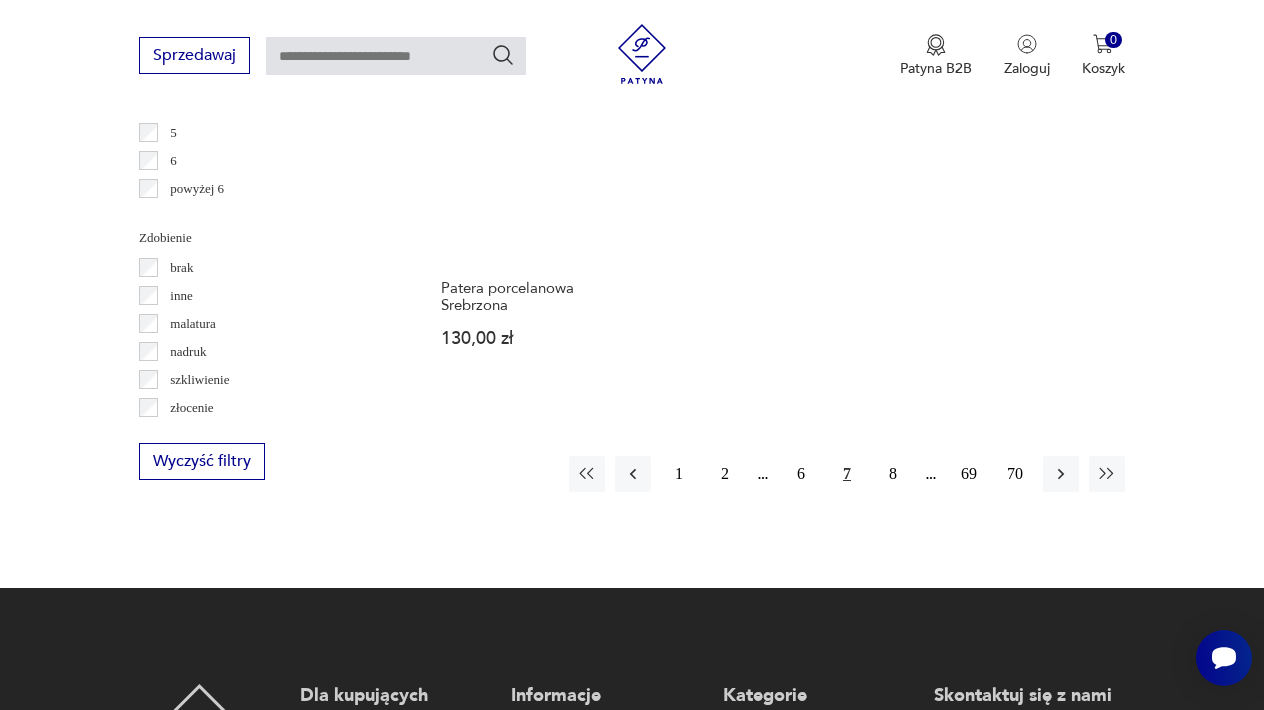 scroll, scrollTop: 2813, scrollLeft: 0, axis: vertical 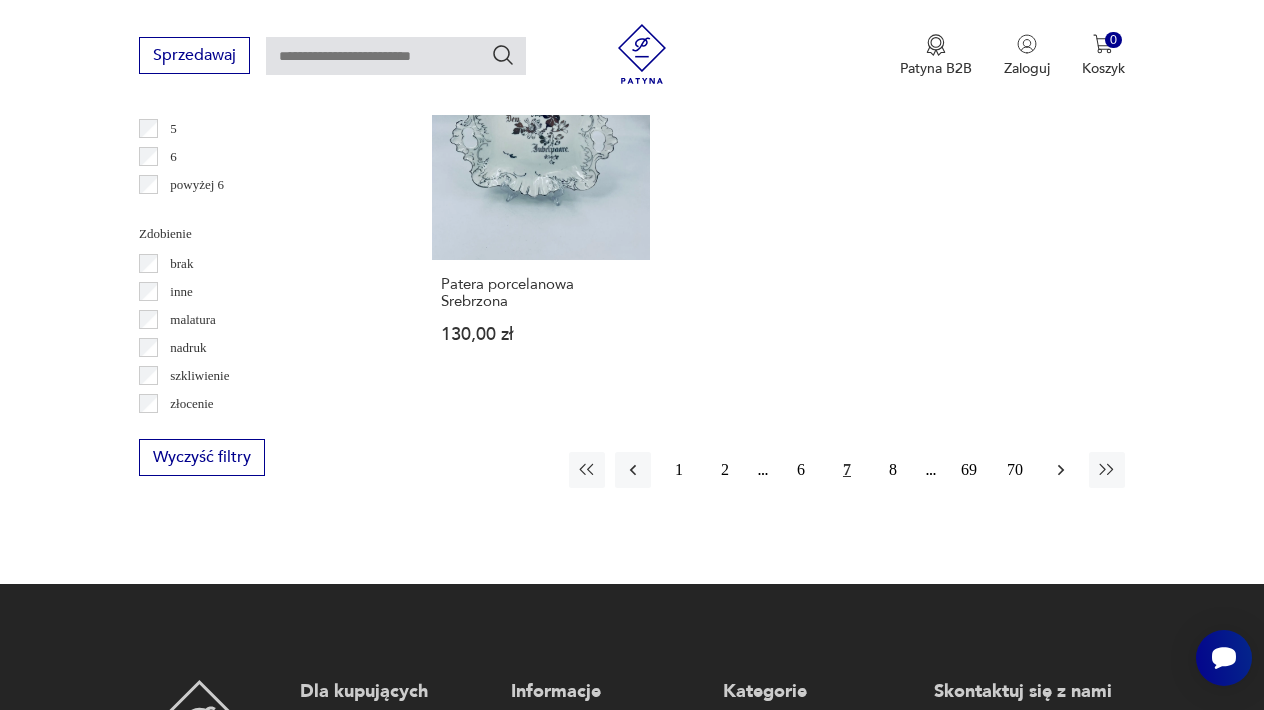click 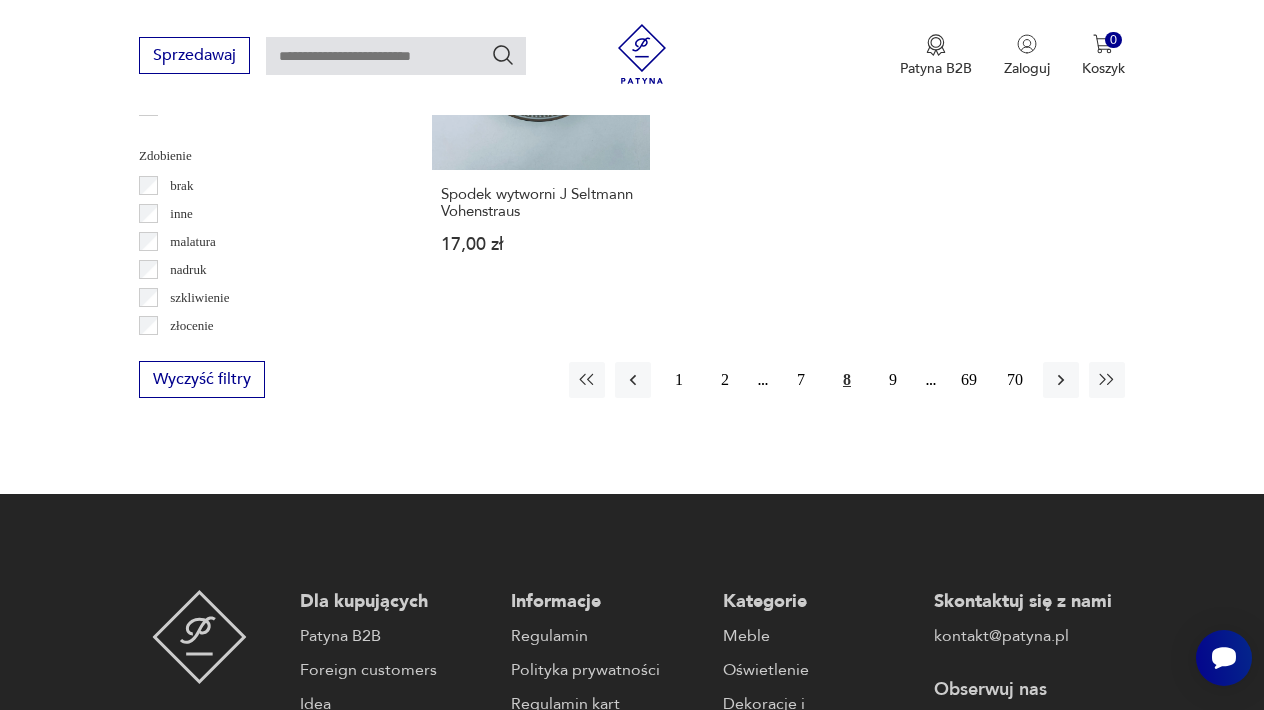 scroll, scrollTop: 2897, scrollLeft: 0, axis: vertical 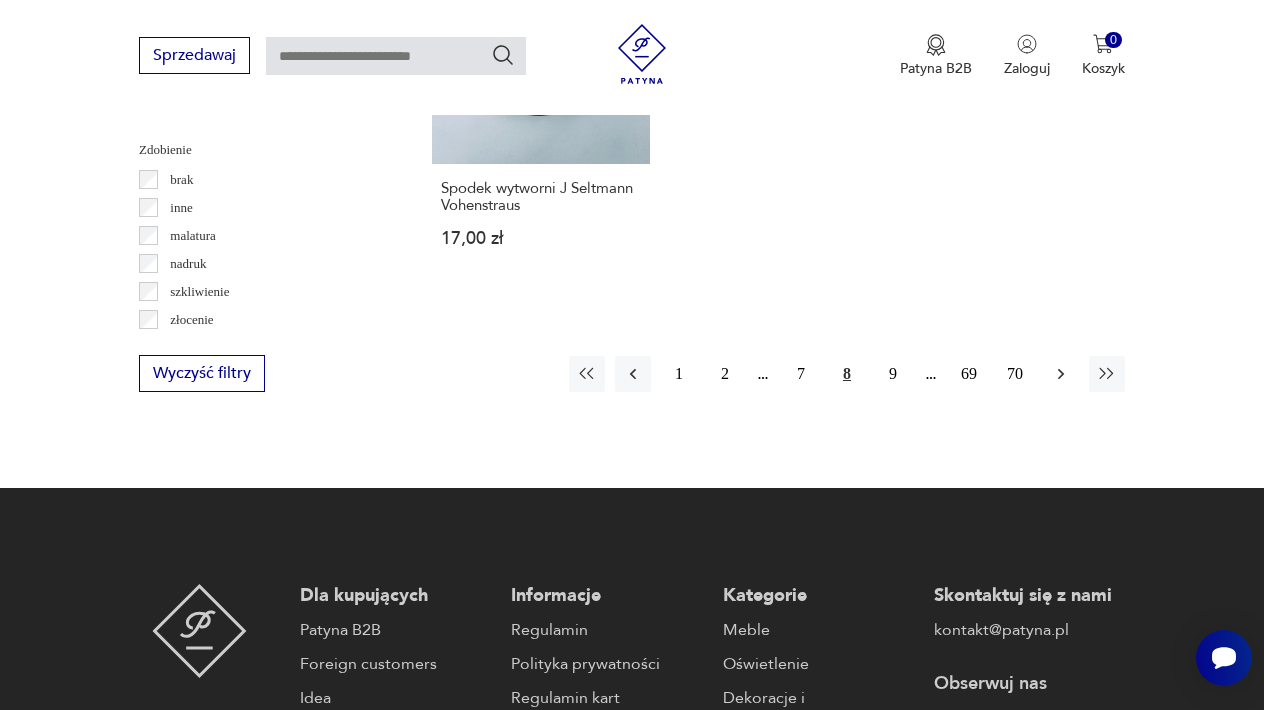 click 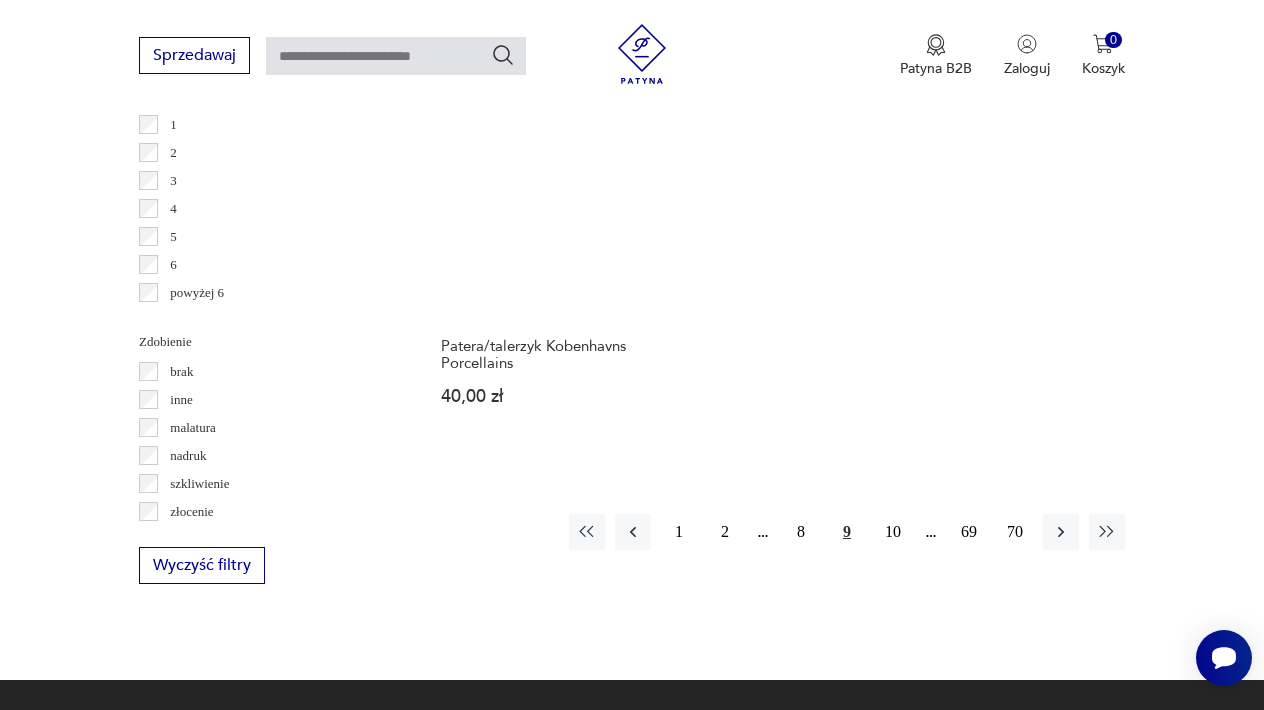 scroll, scrollTop: 2720, scrollLeft: 0, axis: vertical 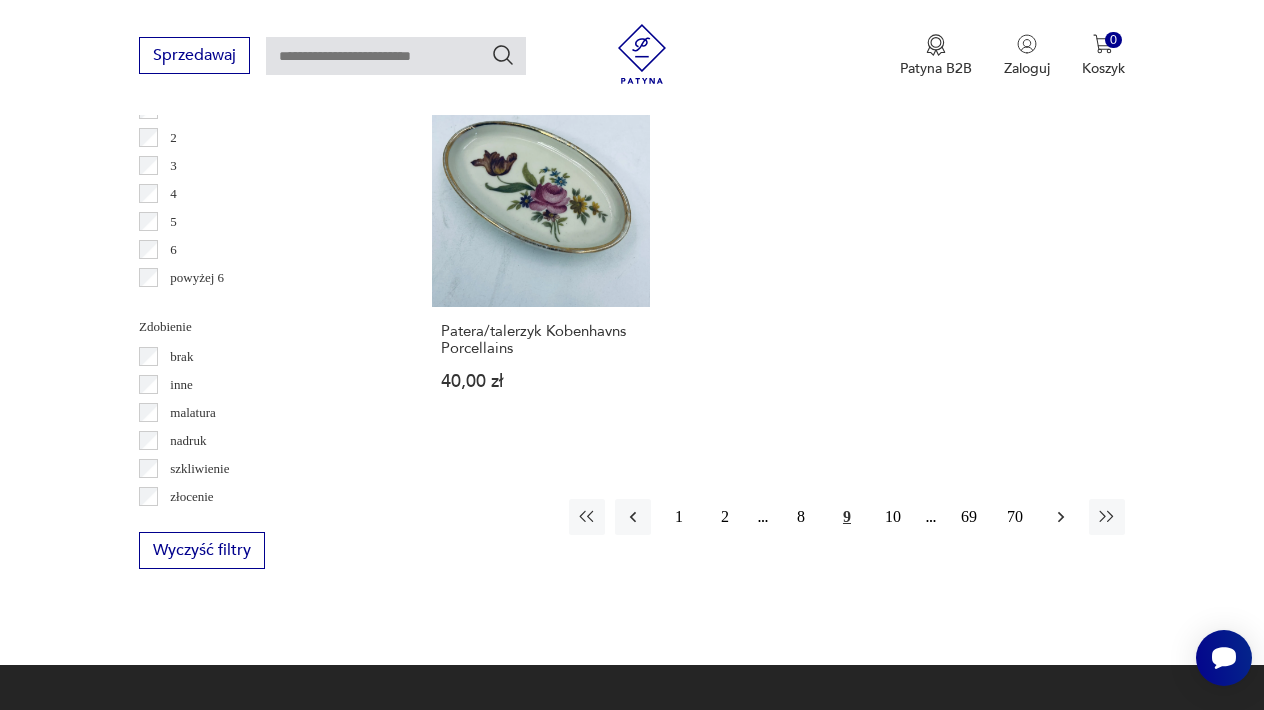 click 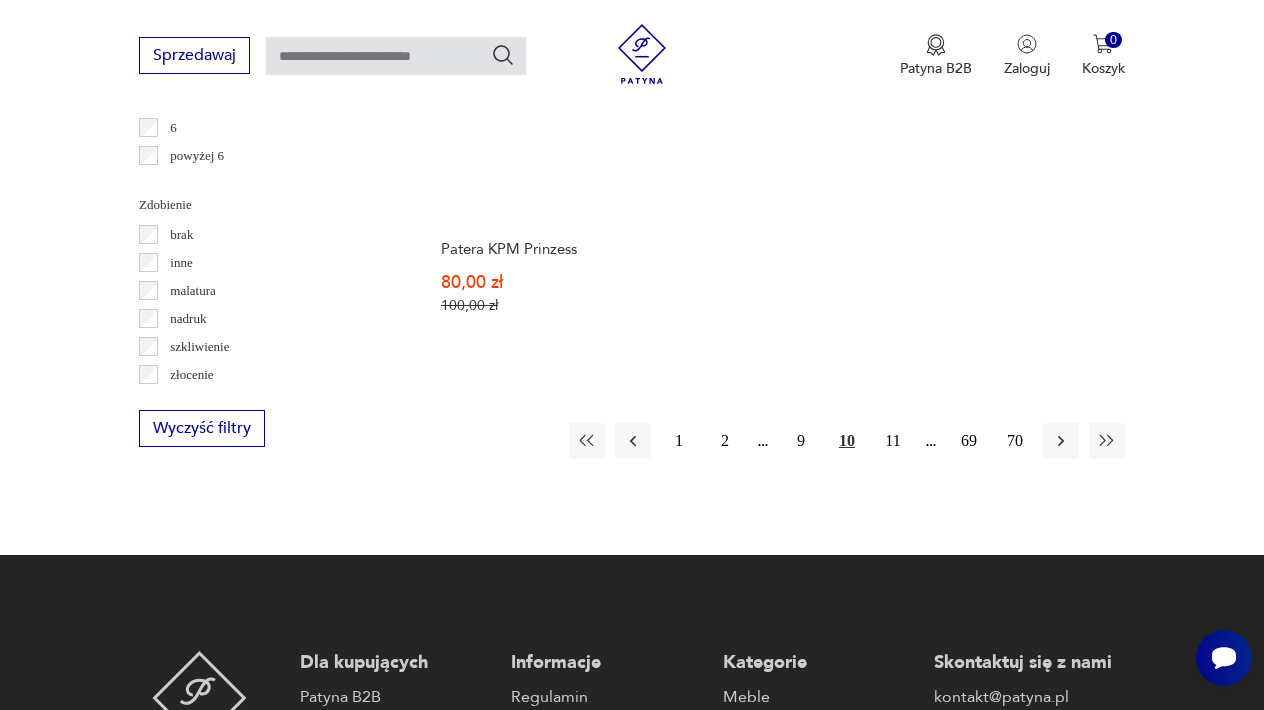 scroll, scrollTop: 2927, scrollLeft: 0, axis: vertical 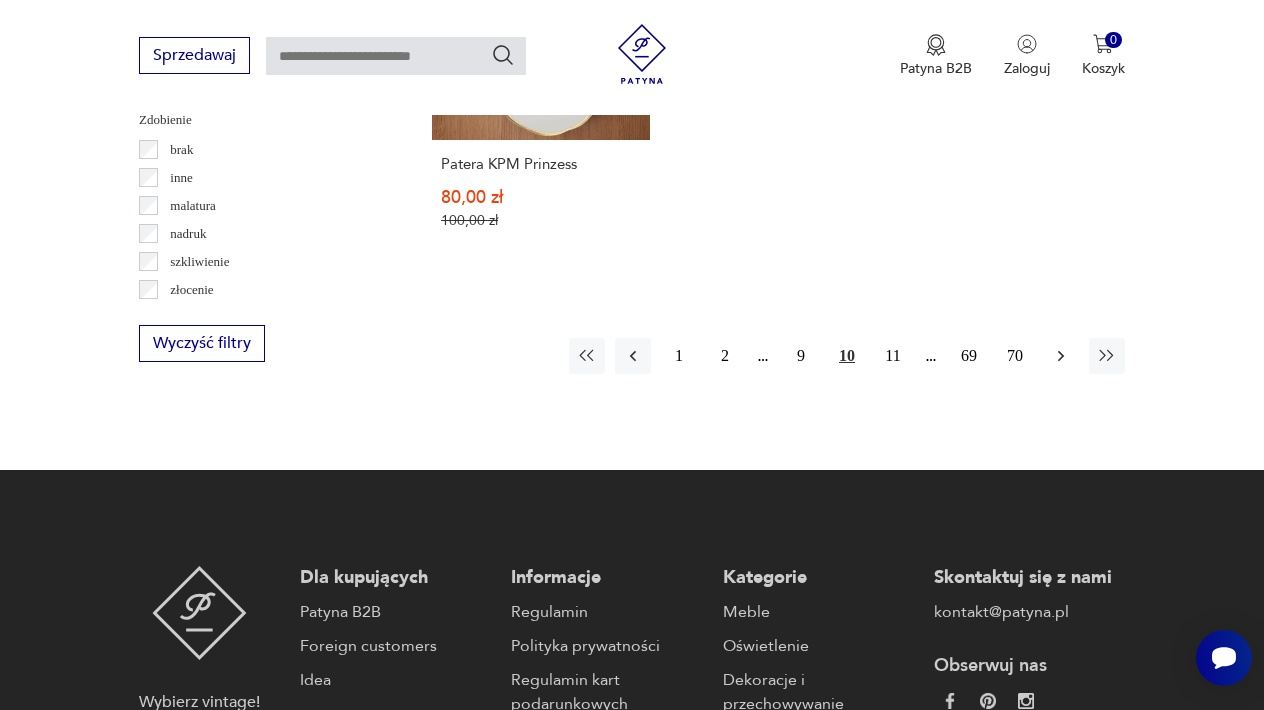 click 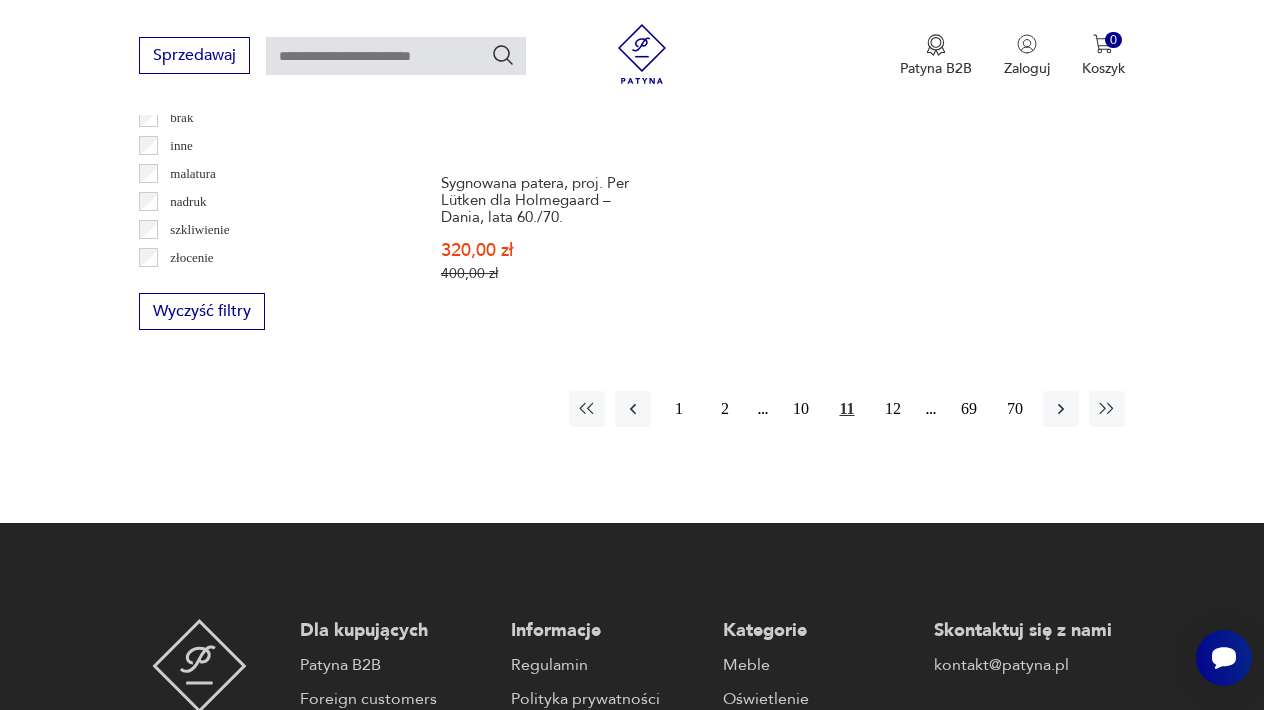 scroll, scrollTop: 2961, scrollLeft: 0, axis: vertical 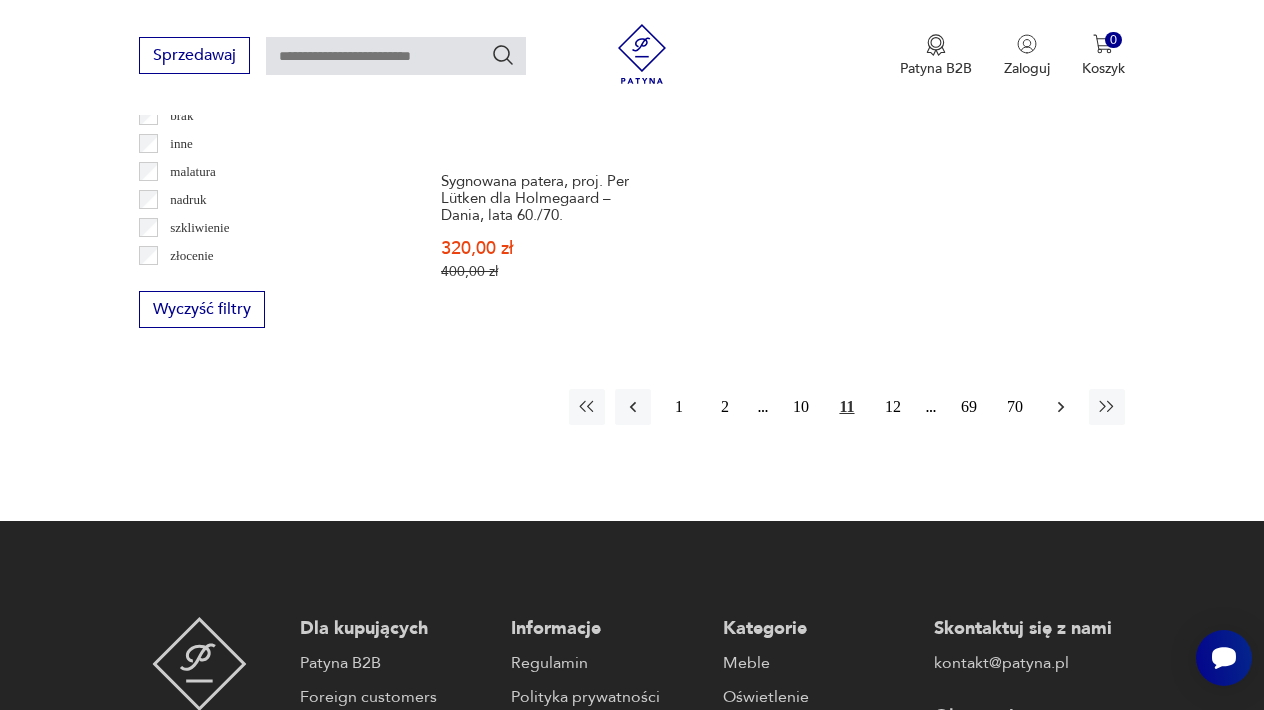 click 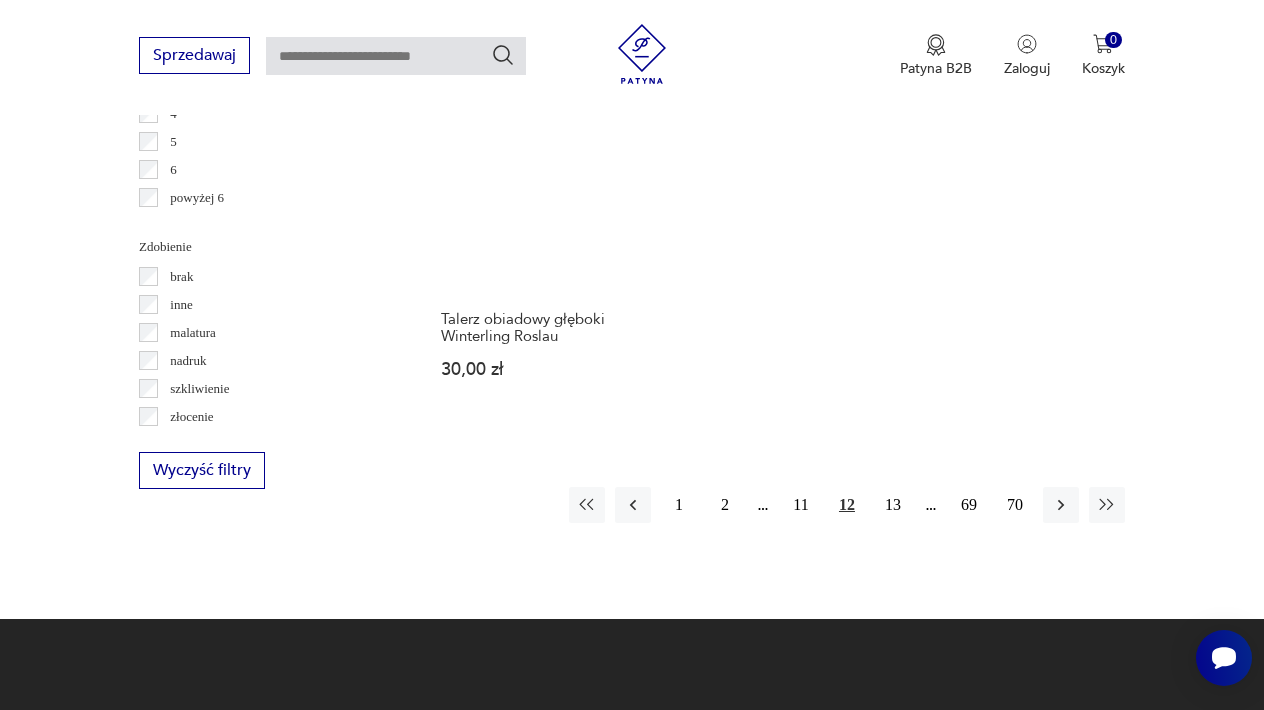 scroll, scrollTop: 2803, scrollLeft: 0, axis: vertical 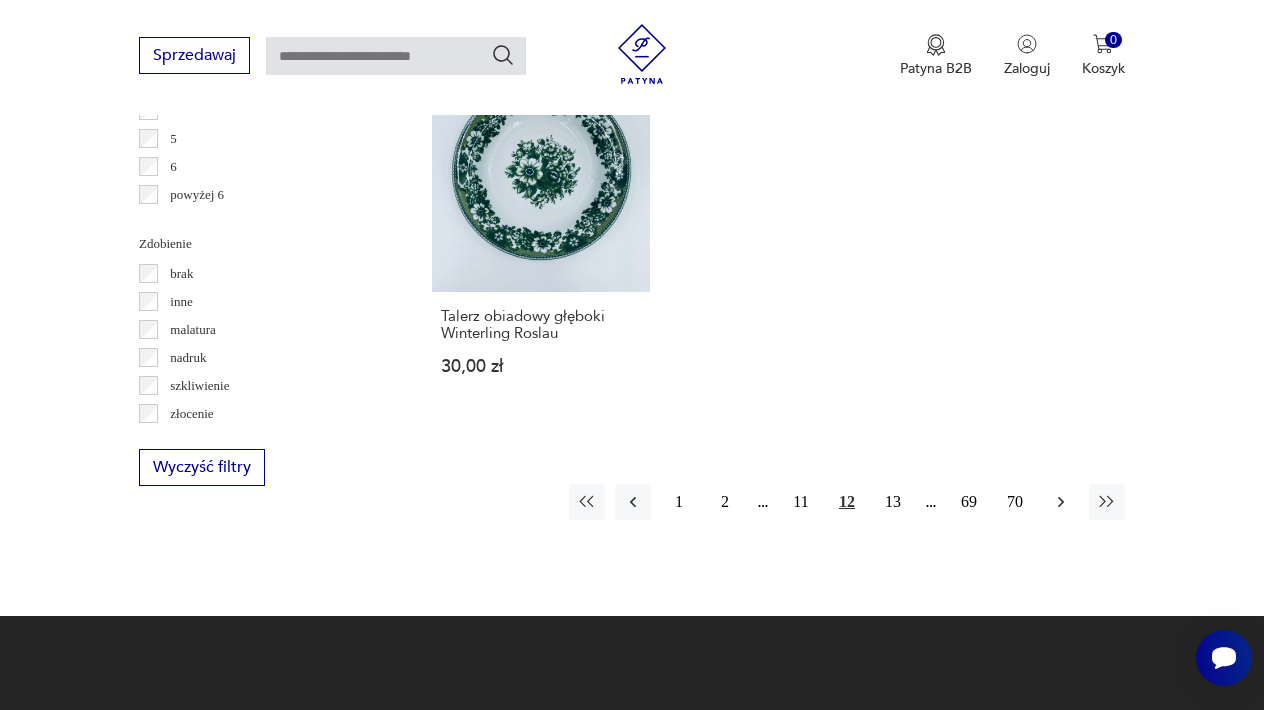 click 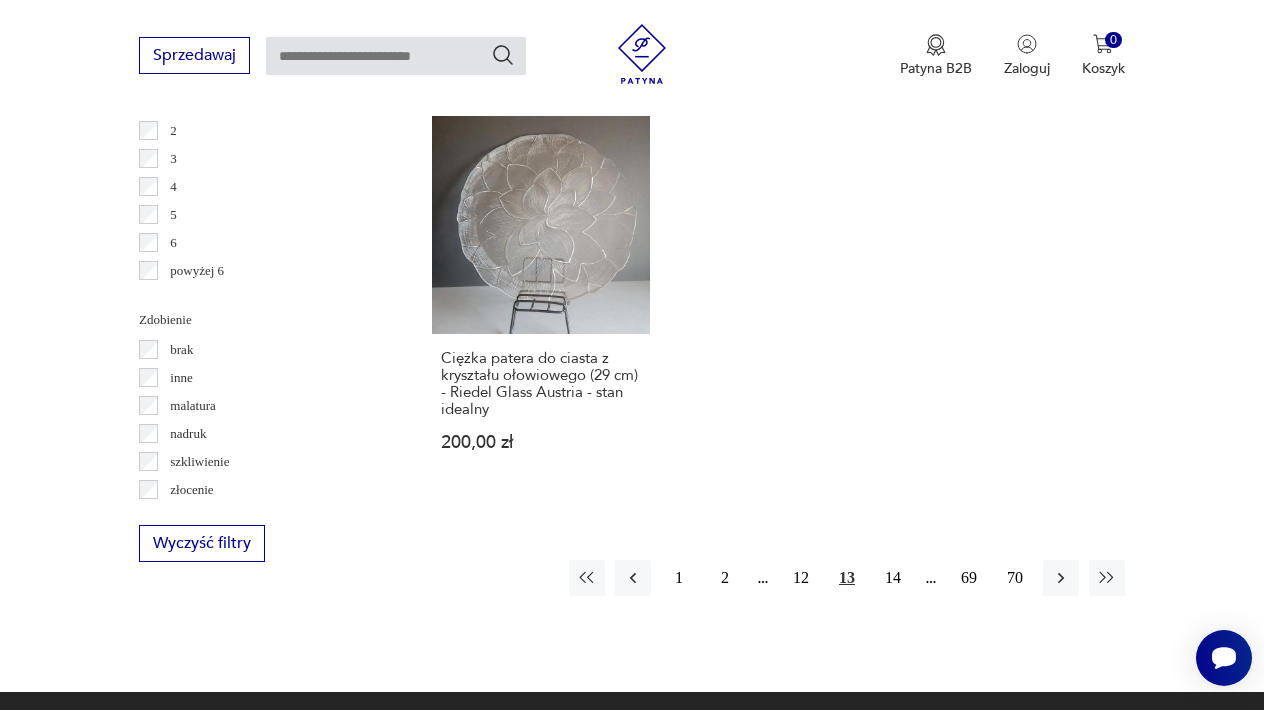 scroll, scrollTop: 2749, scrollLeft: 0, axis: vertical 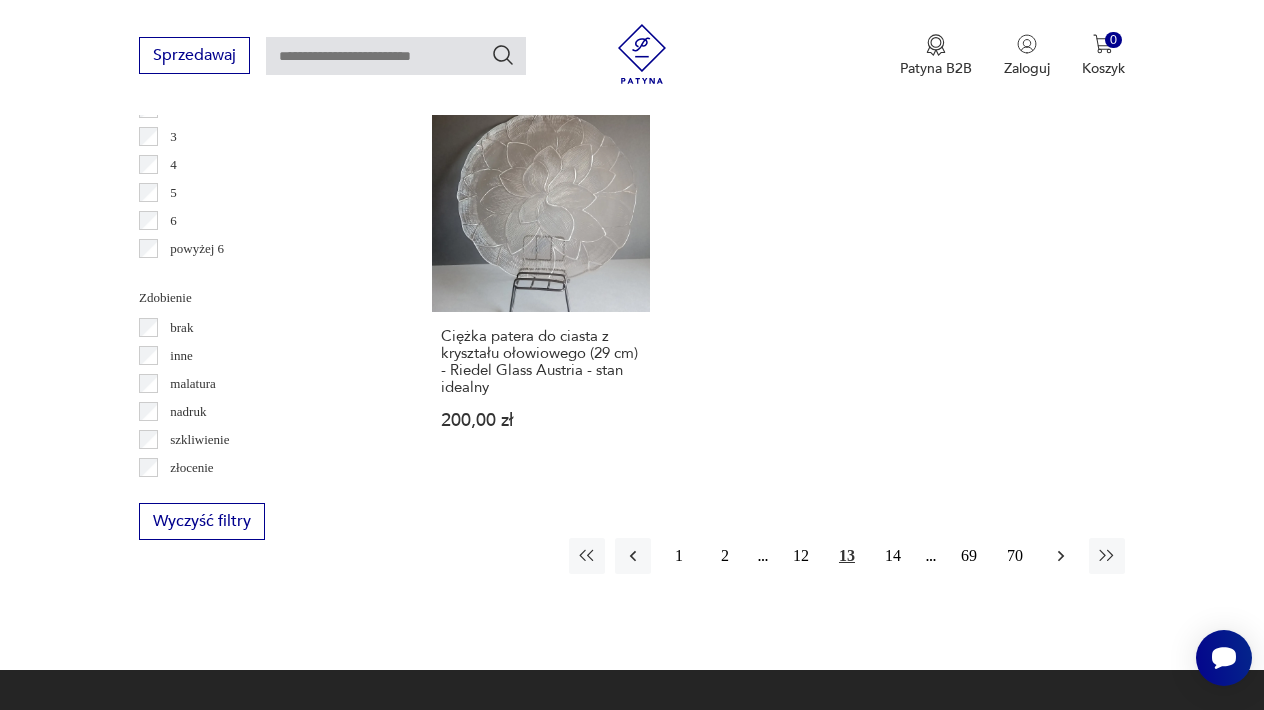 click 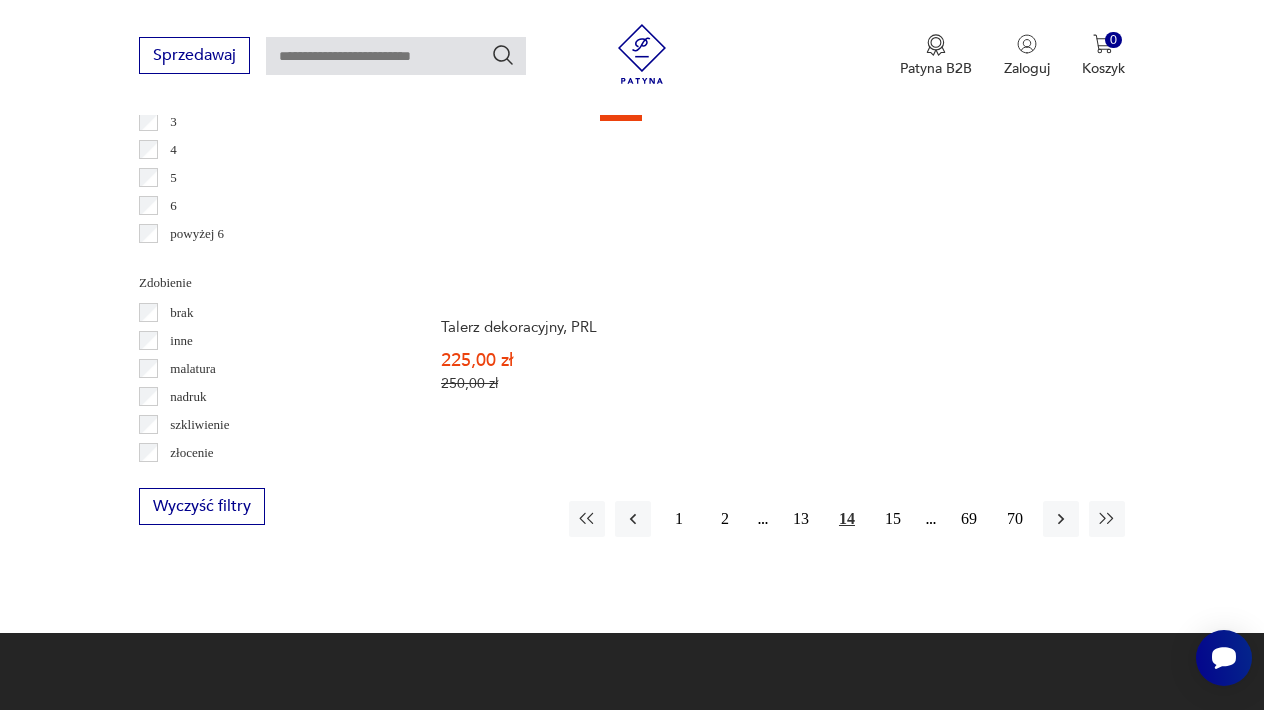 scroll, scrollTop: 2766, scrollLeft: 0, axis: vertical 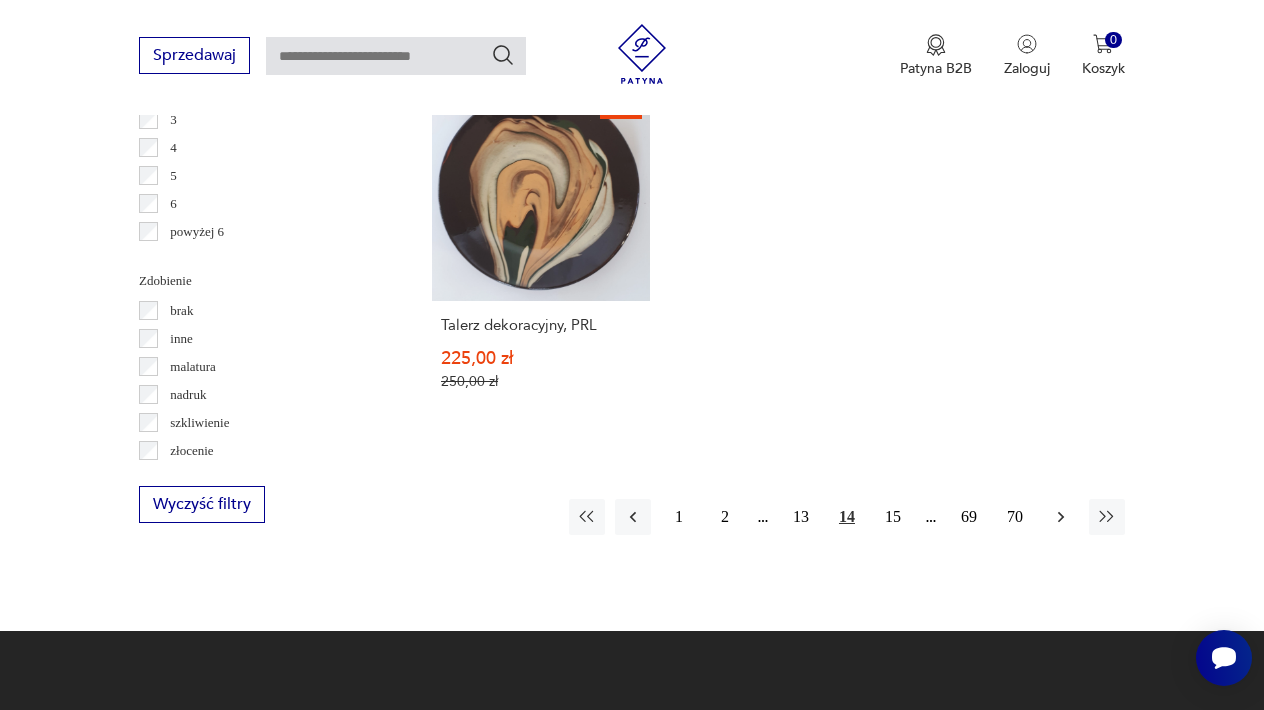 click 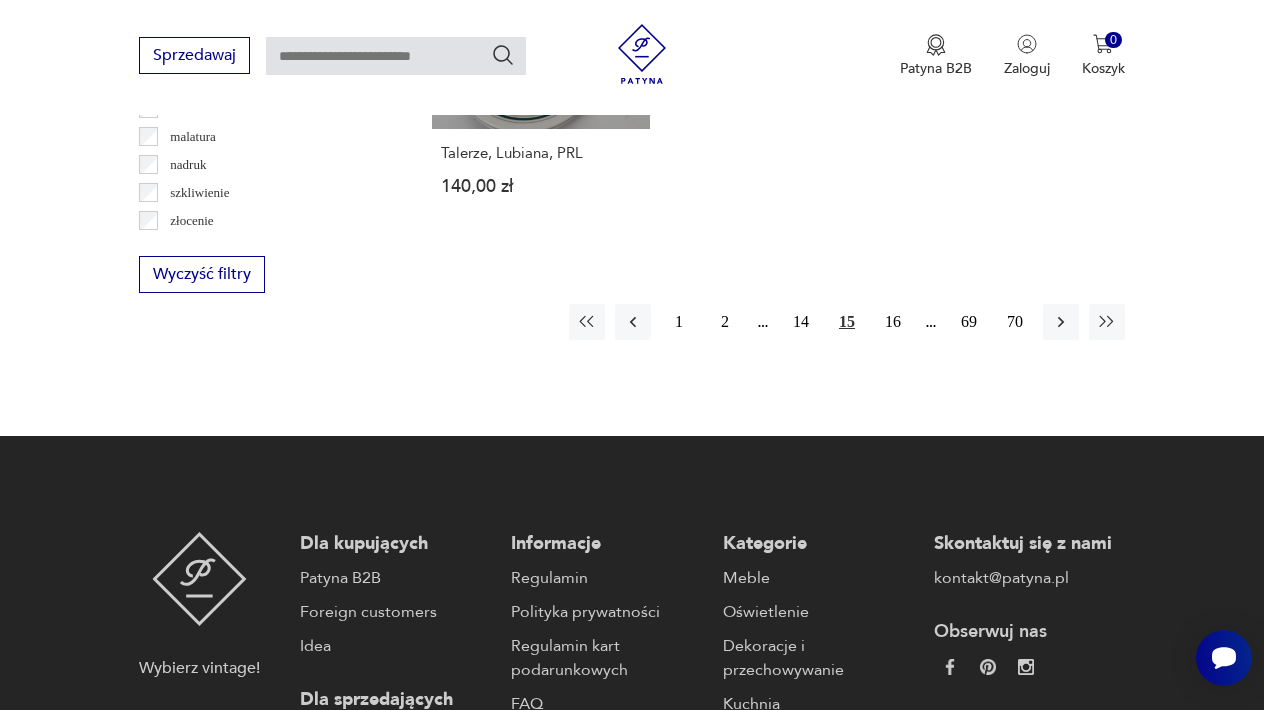 scroll, scrollTop: 3000, scrollLeft: 0, axis: vertical 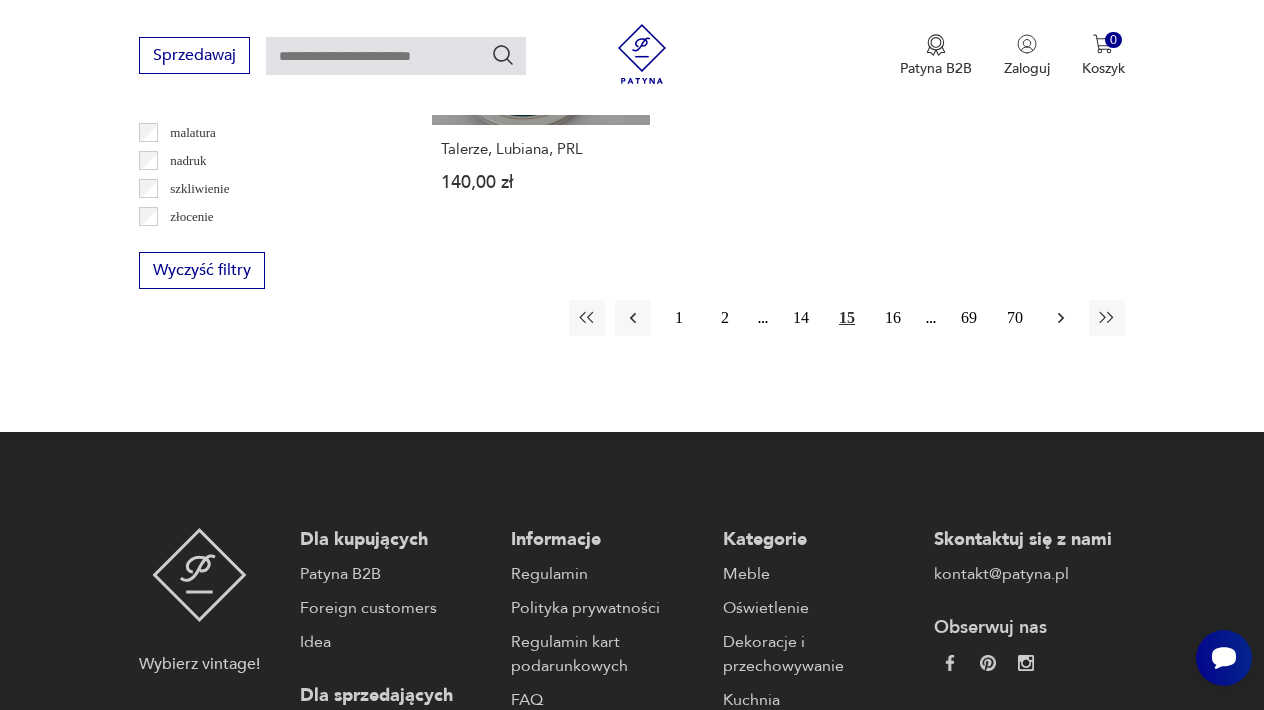 click 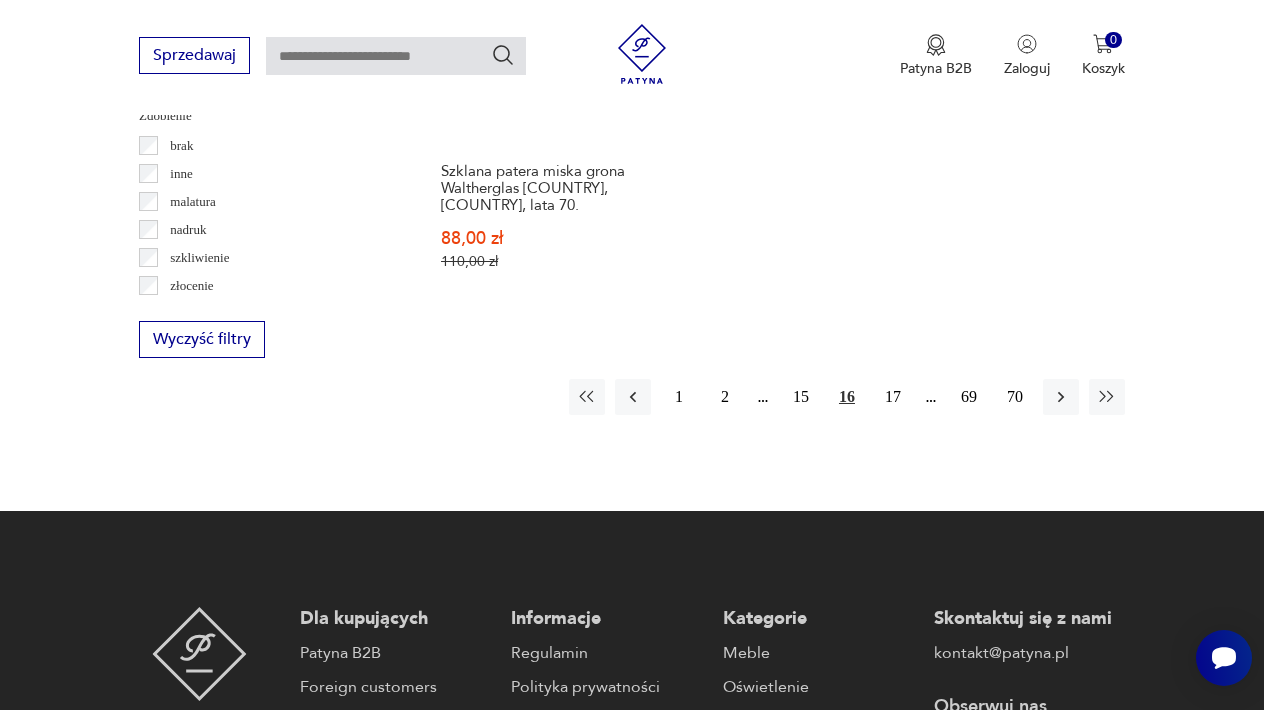 scroll, scrollTop: 2939, scrollLeft: 0, axis: vertical 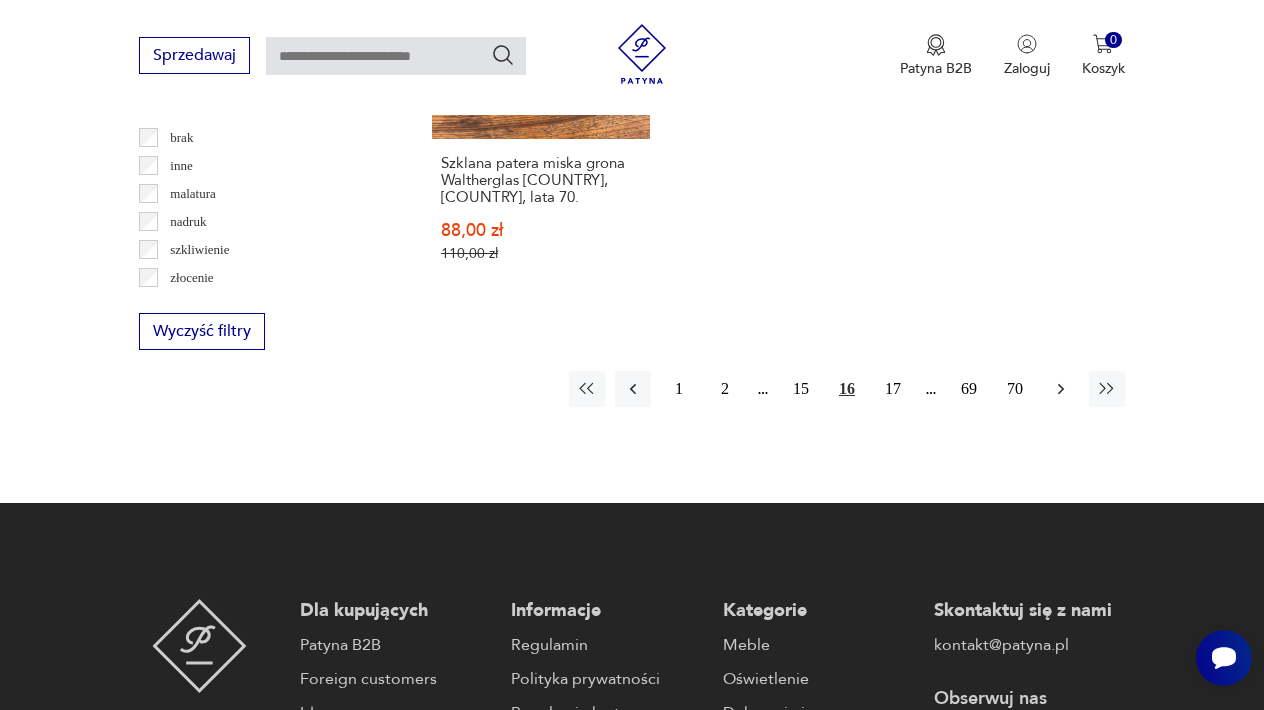 click 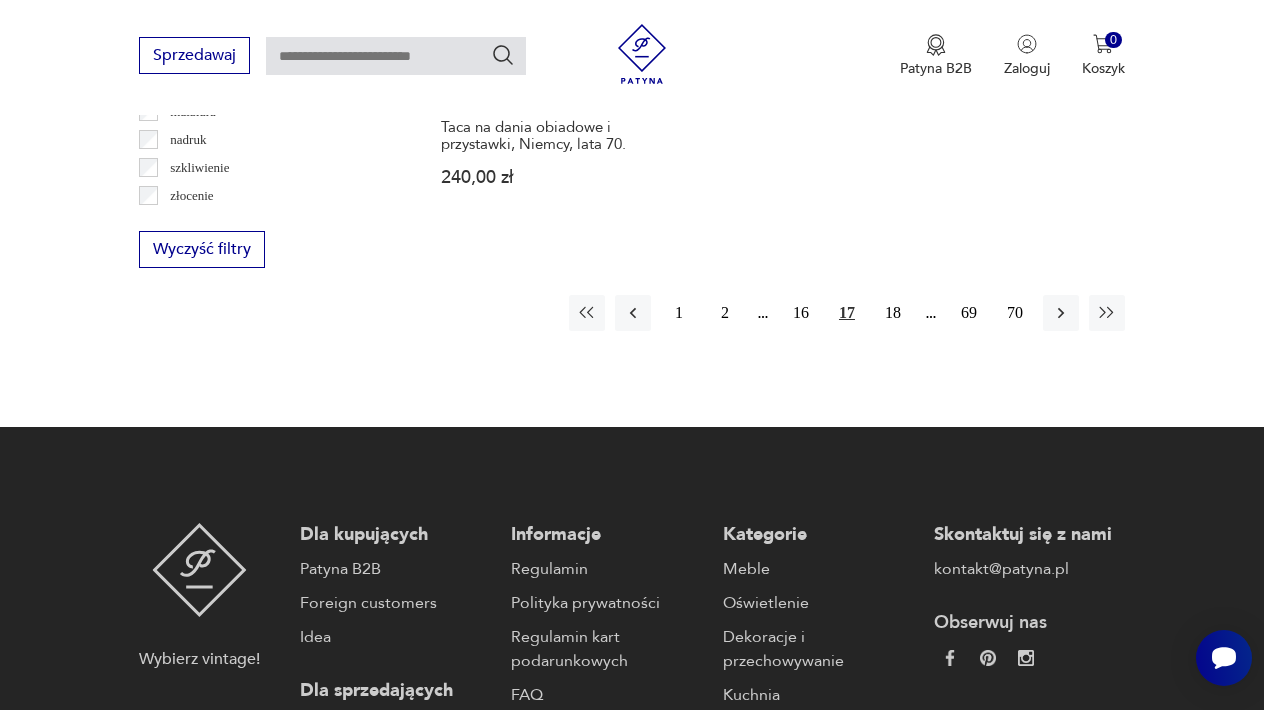 scroll, scrollTop: 3027, scrollLeft: 0, axis: vertical 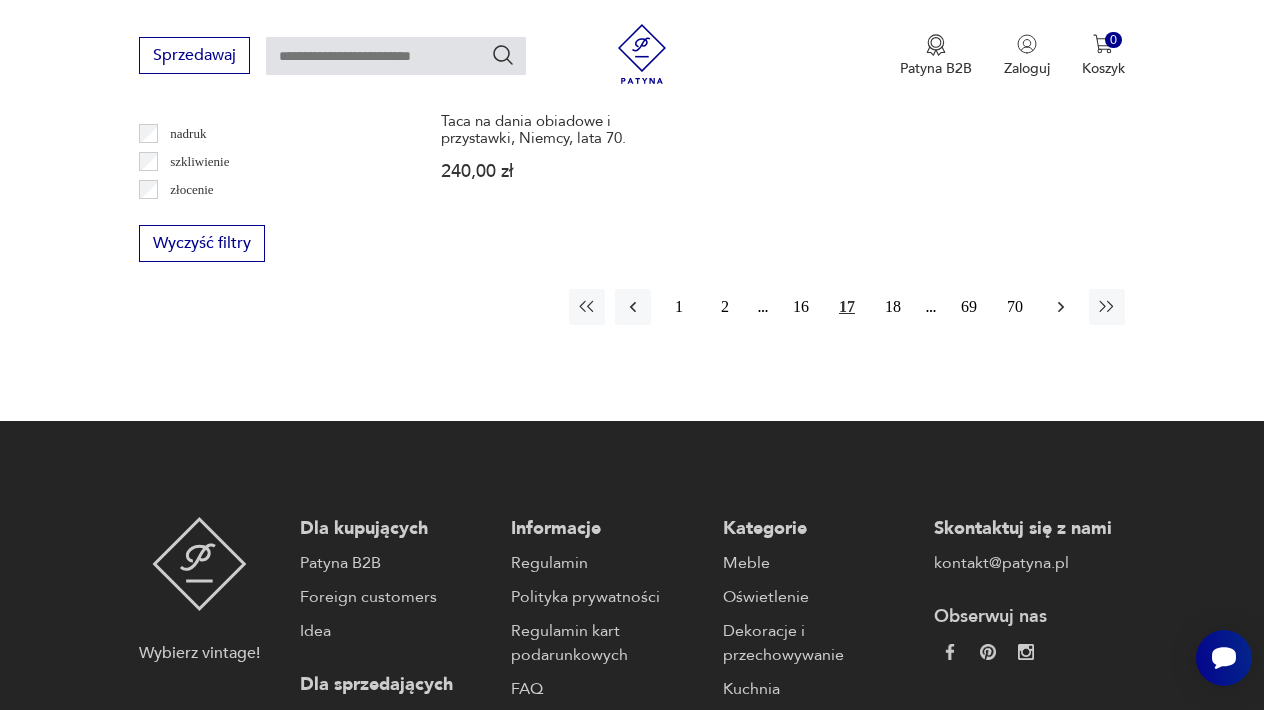 click 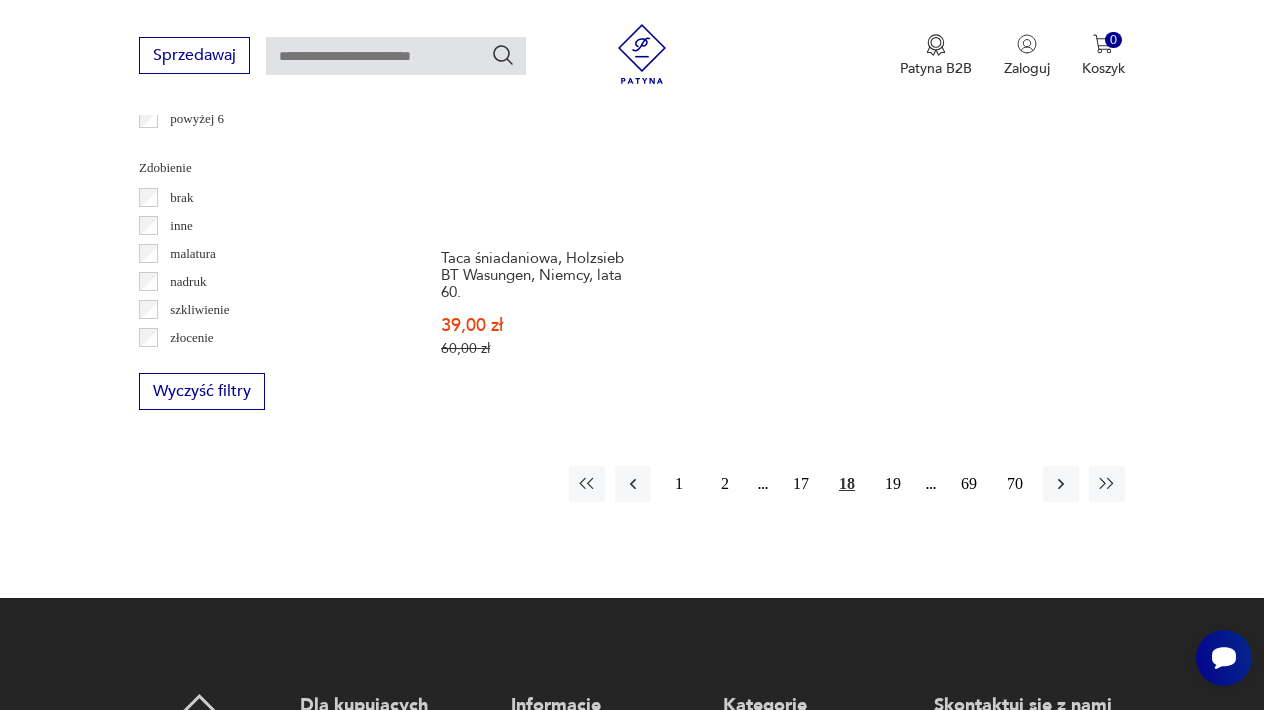 scroll, scrollTop: 2880, scrollLeft: 0, axis: vertical 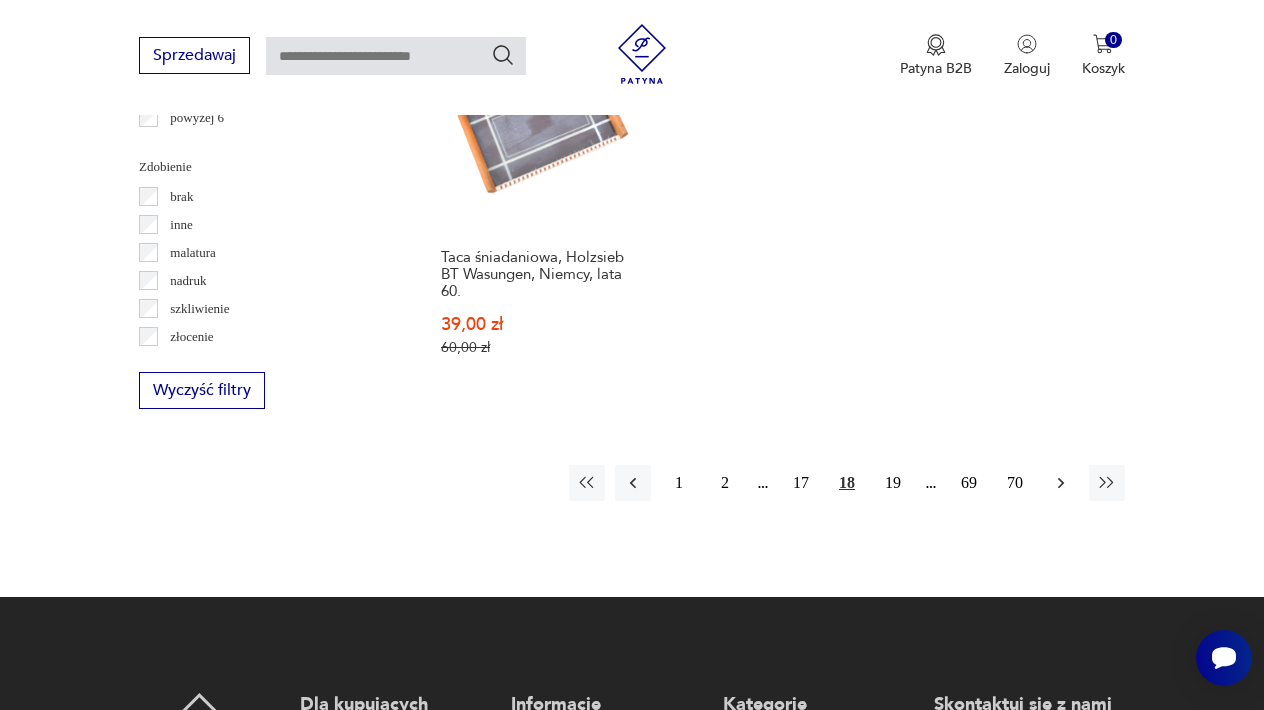 click 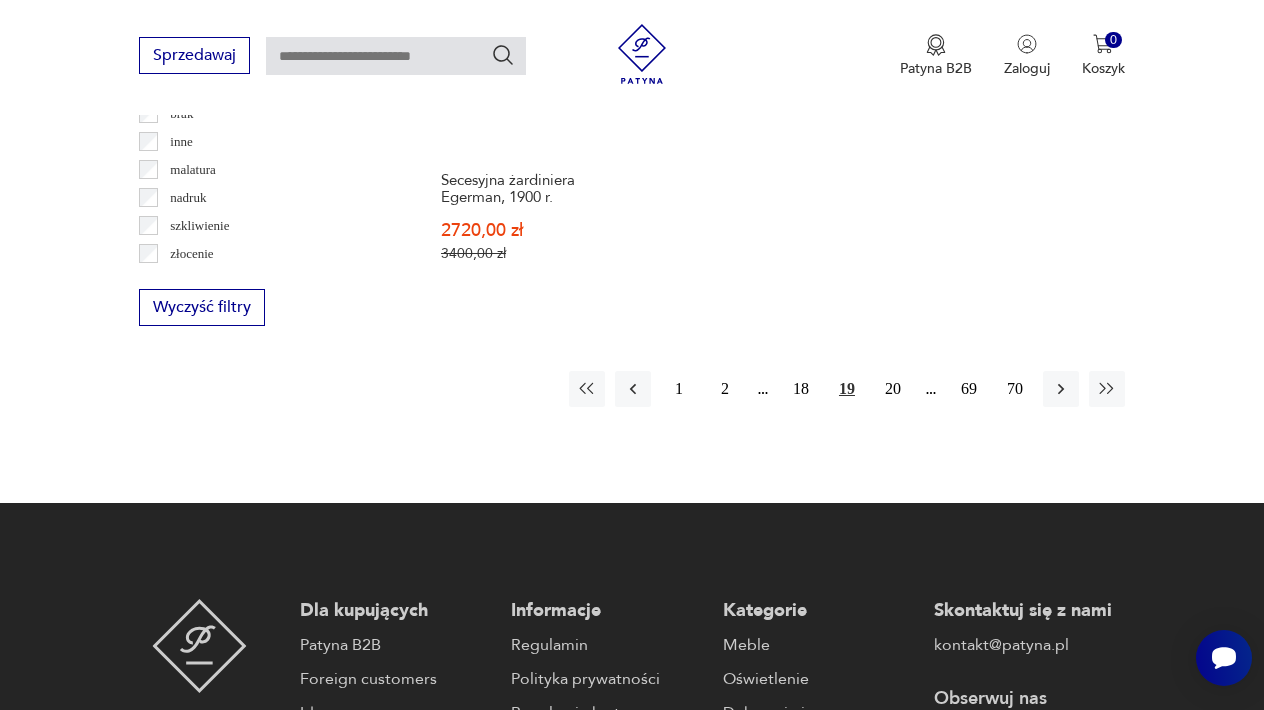 scroll, scrollTop: 2965, scrollLeft: 0, axis: vertical 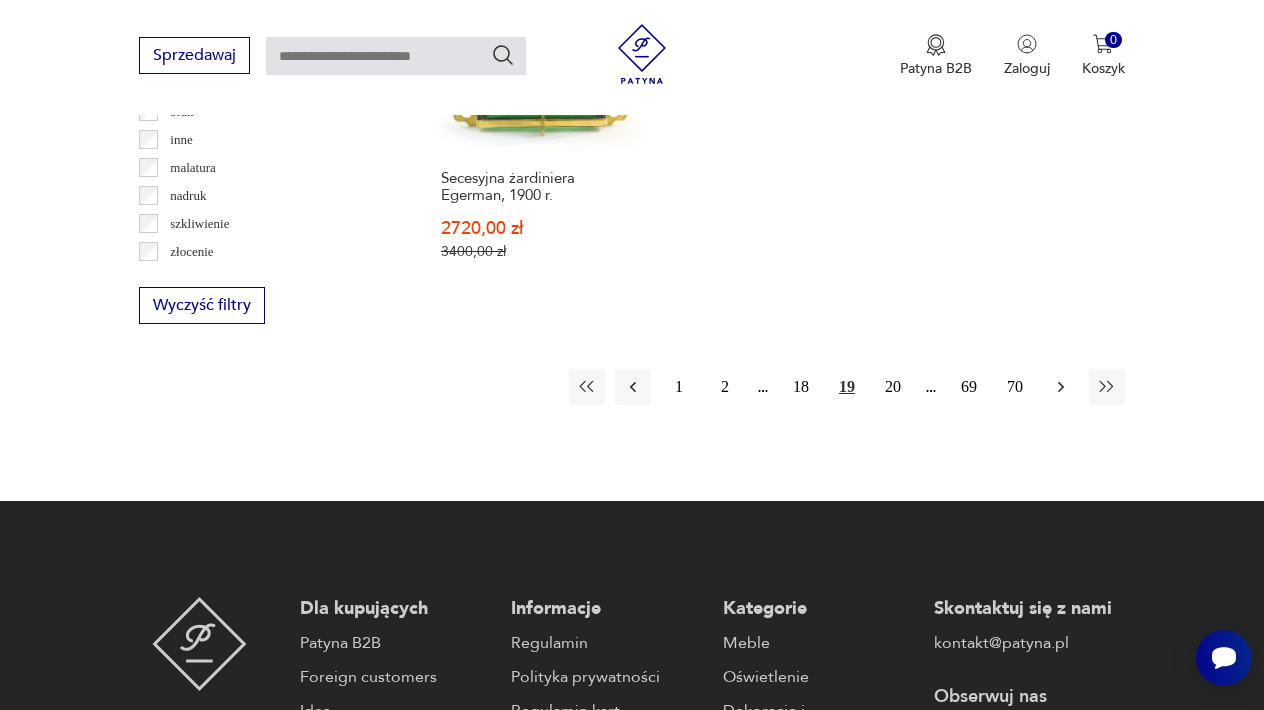 click 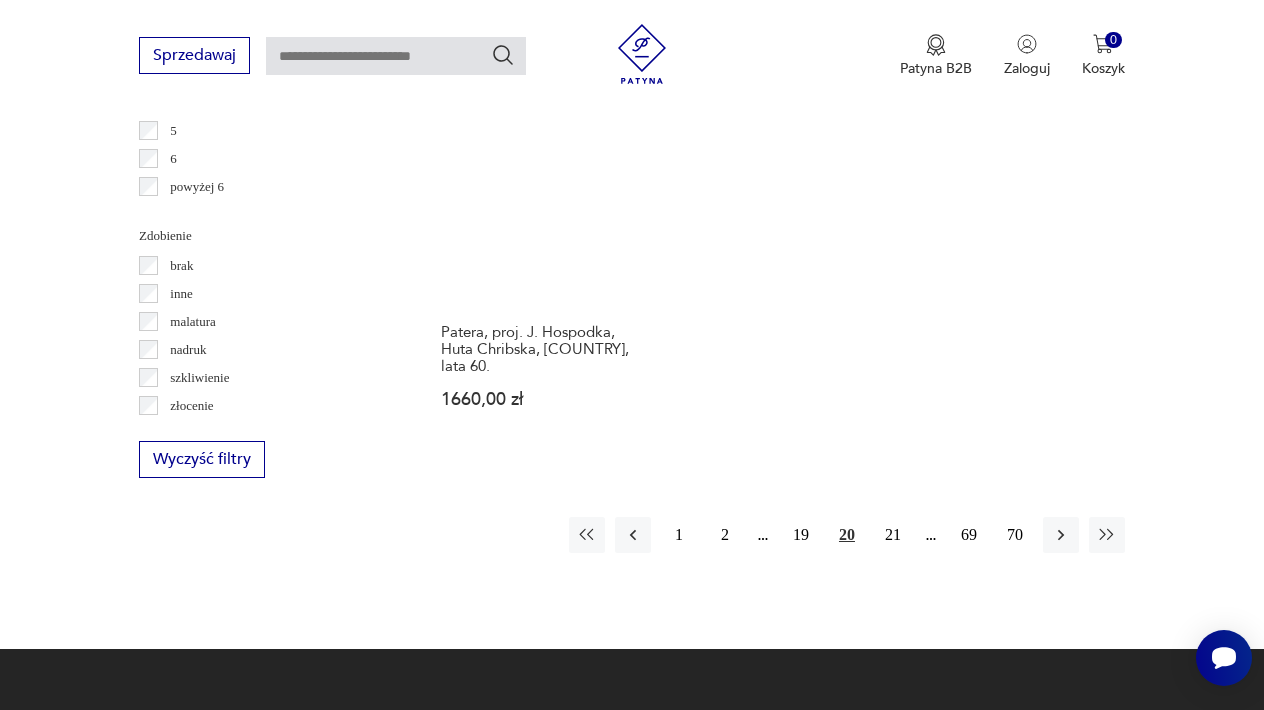 scroll, scrollTop: 2814, scrollLeft: 0, axis: vertical 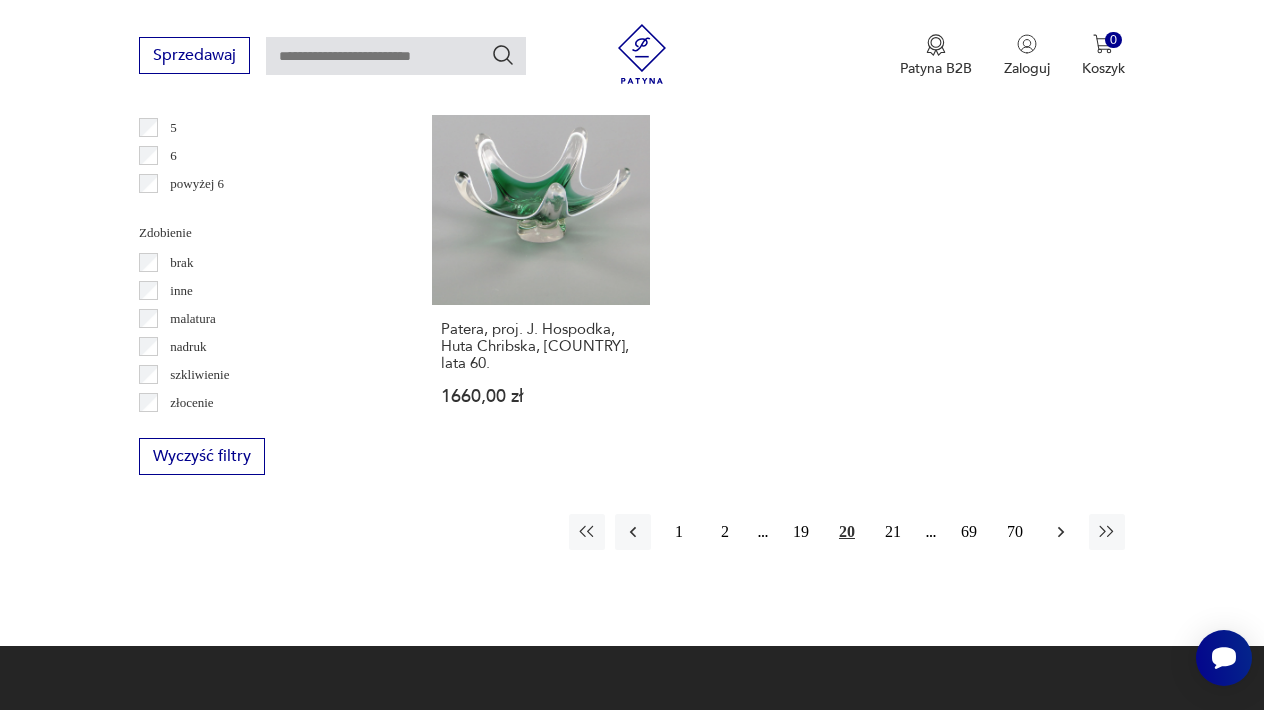 click 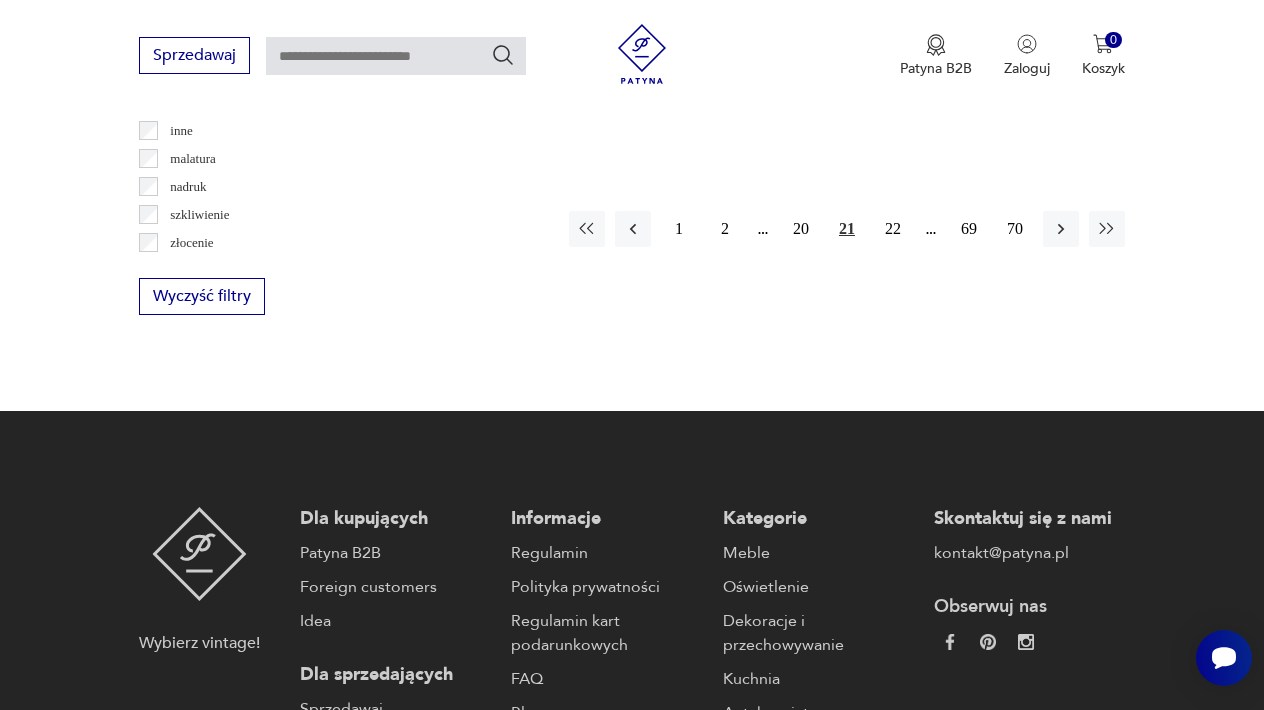 scroll, scrollTop: 2991, scrollLeft: 0, axis: vertical 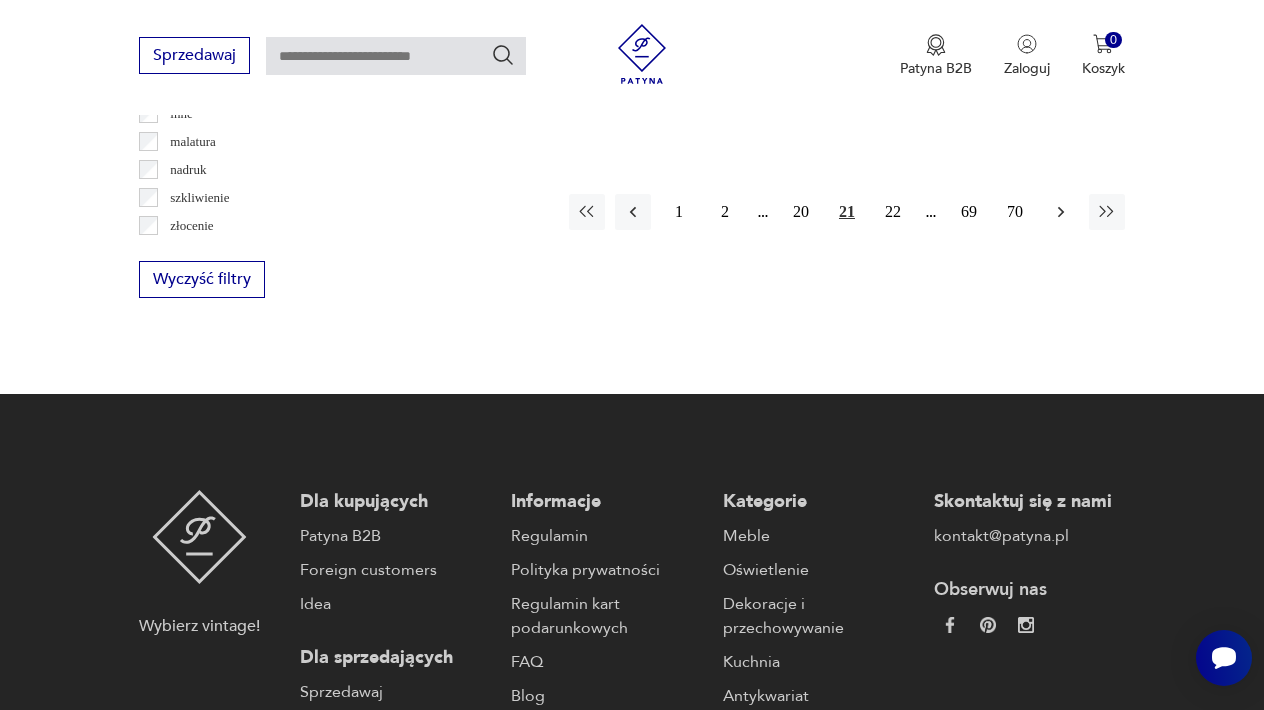 click 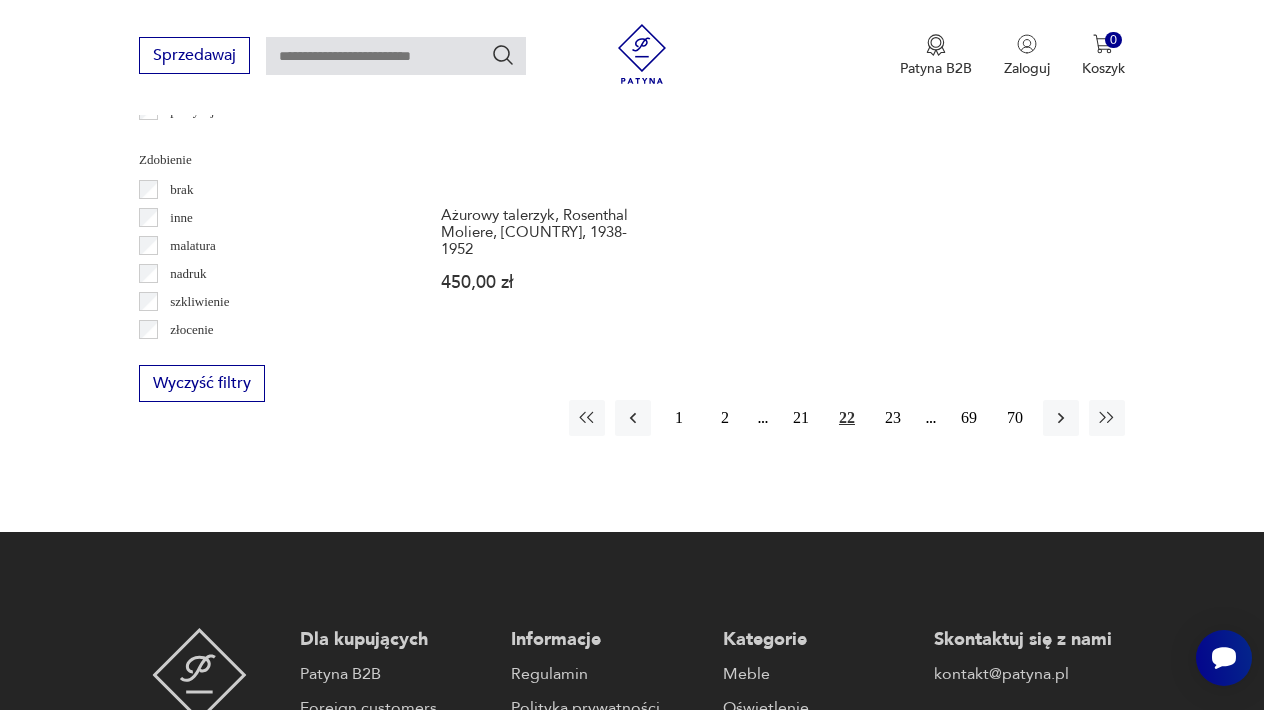 scroll, scrollTop: 2894, scrollLeft: 0, axis: vertical 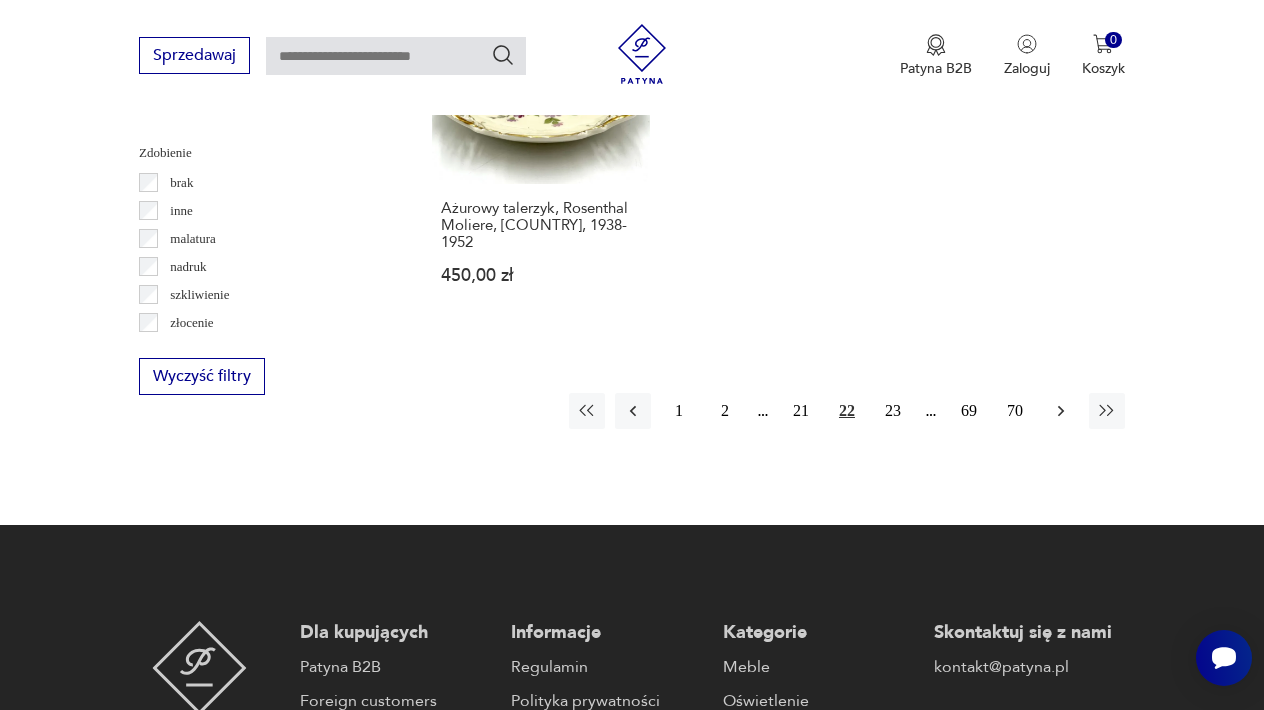 click 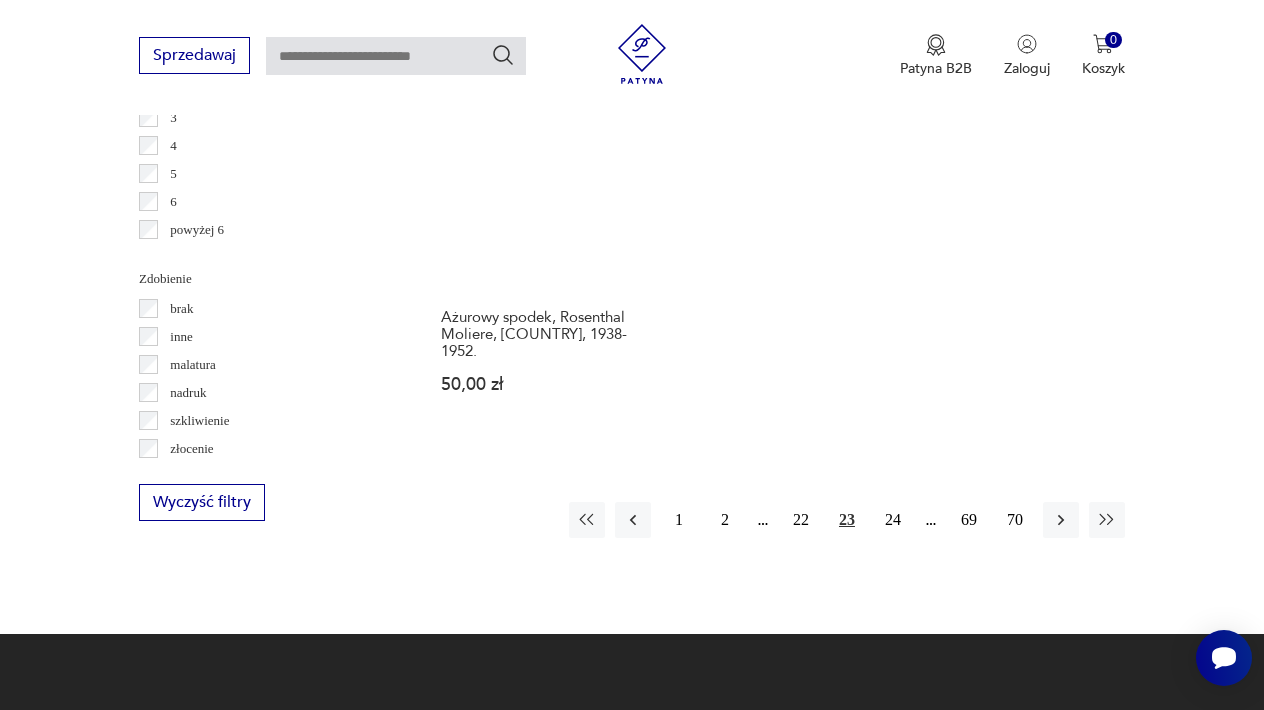 scroll, scrollTop: 2774, scrollLeft: 0, axis: vertical 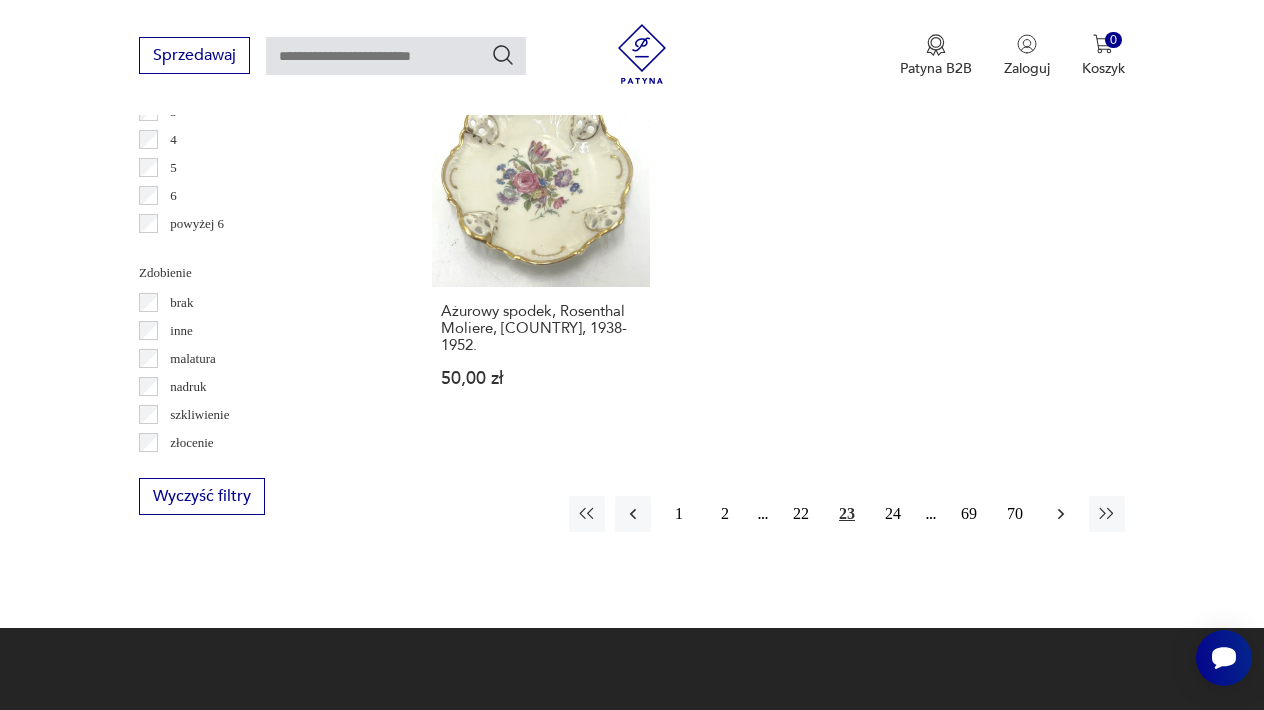 click 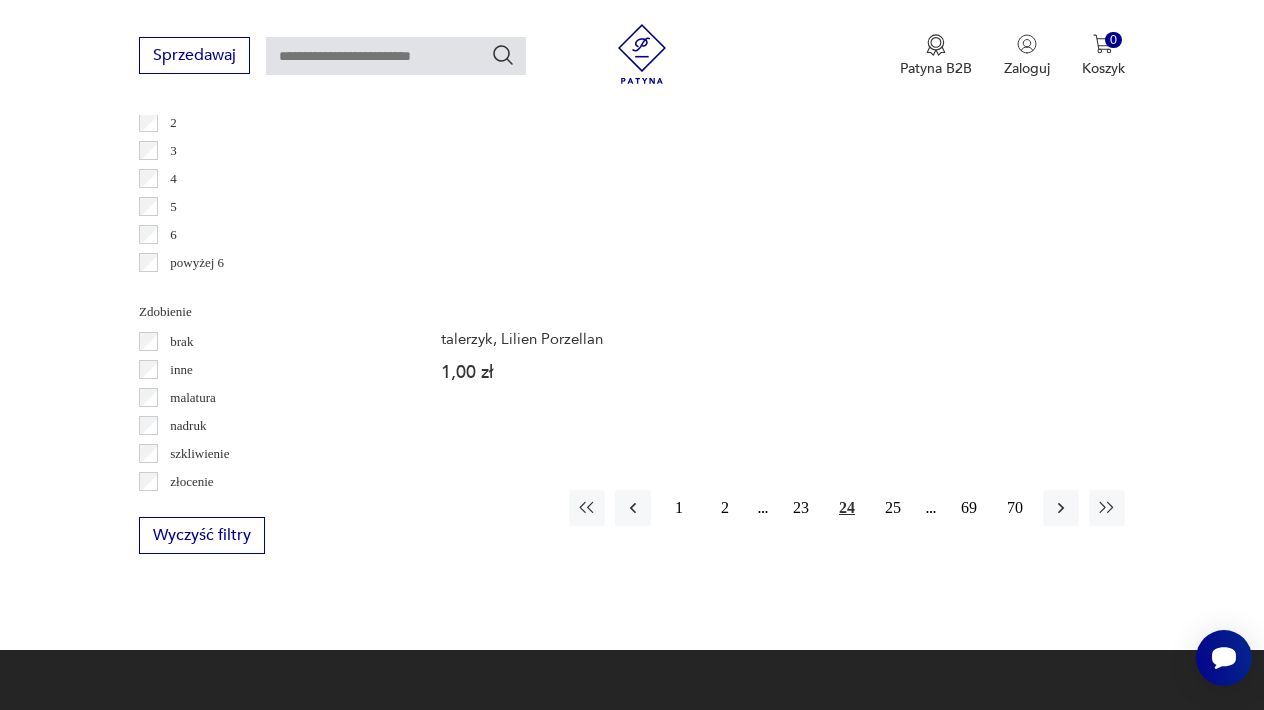 scroll, scrollTop: 2795, scrollLeft: 0, axis: vertical 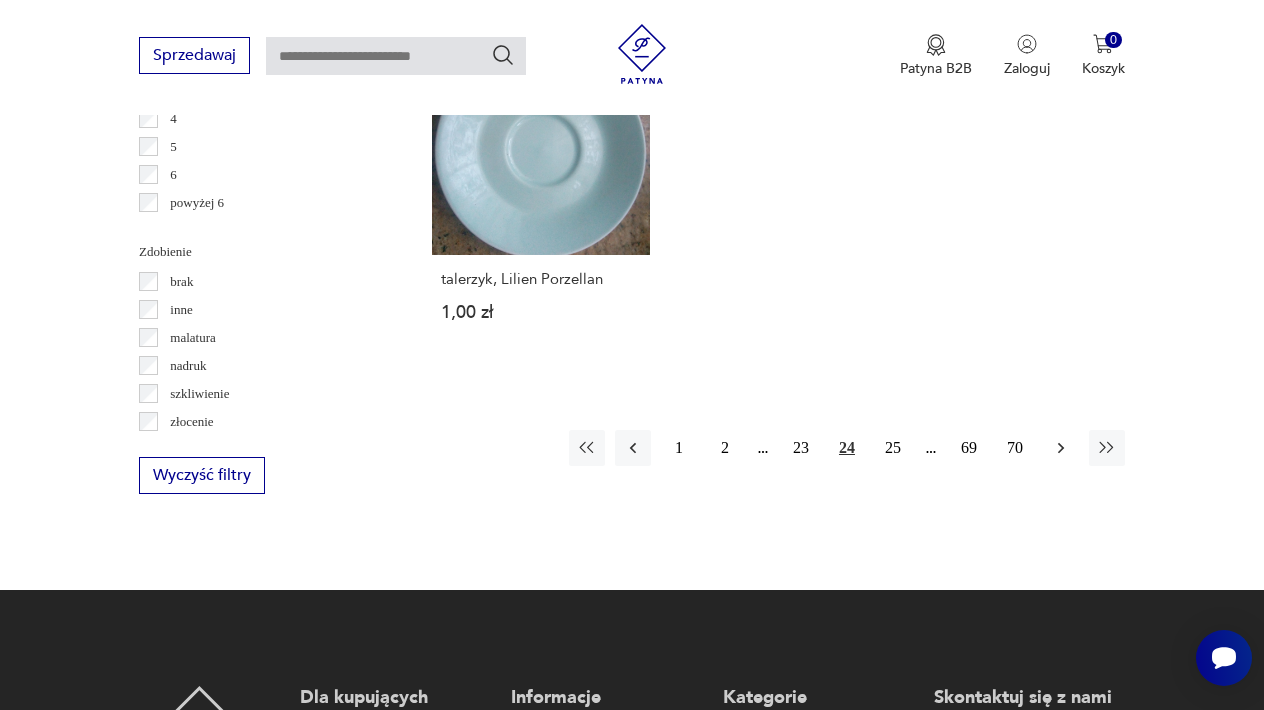 click 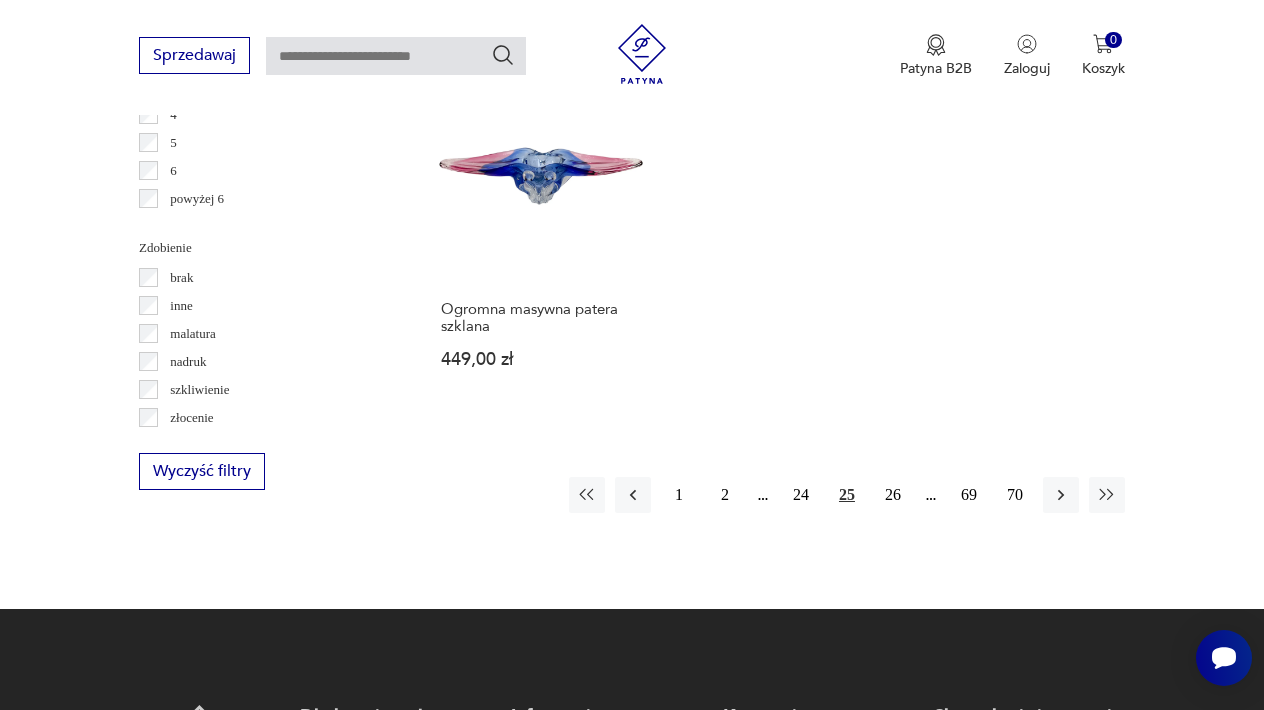 scroll, scrollTop: 2799, scrollLeft: 0, axis: vertical 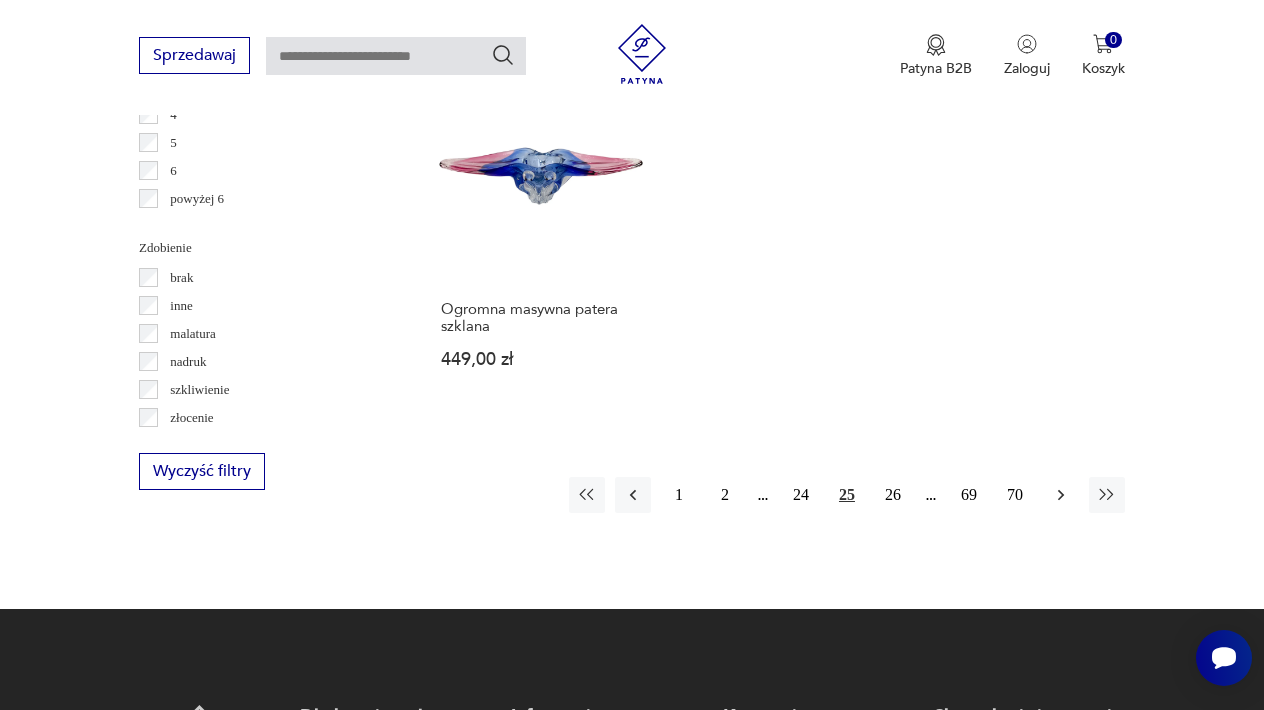 click 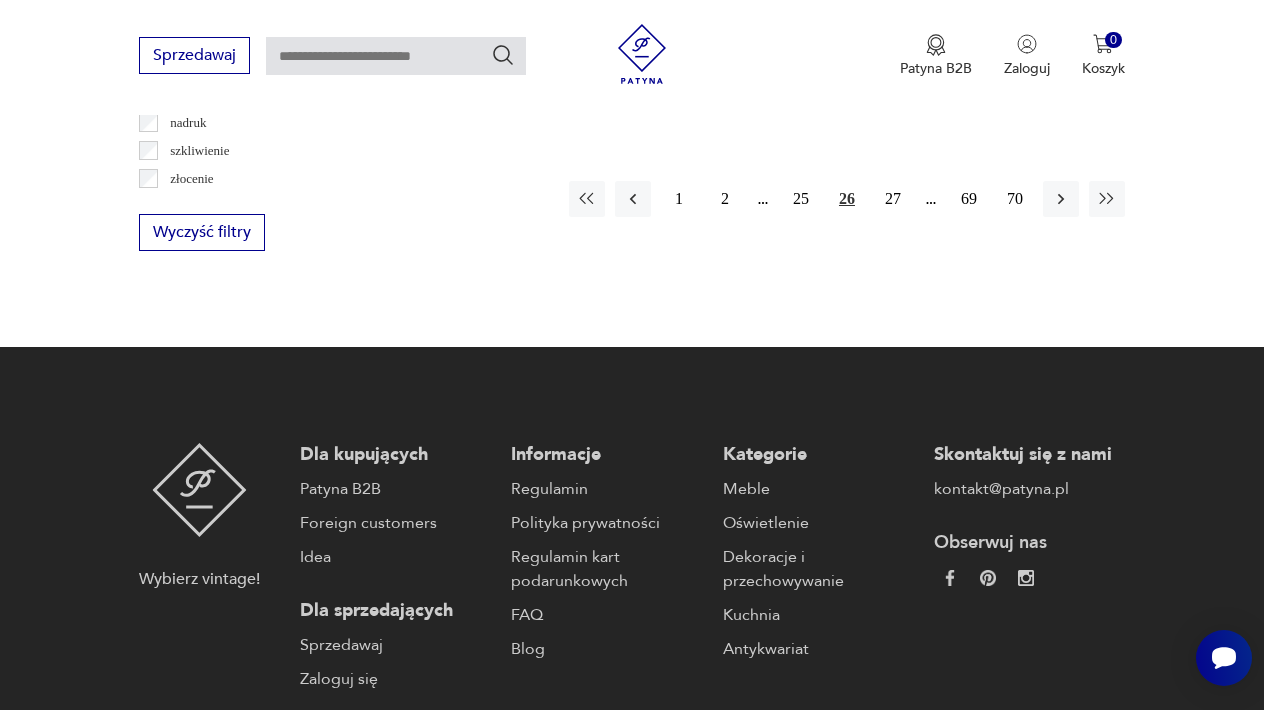 scroll, scrollTop: 3047, scrollLeft: 0, axis: vertical 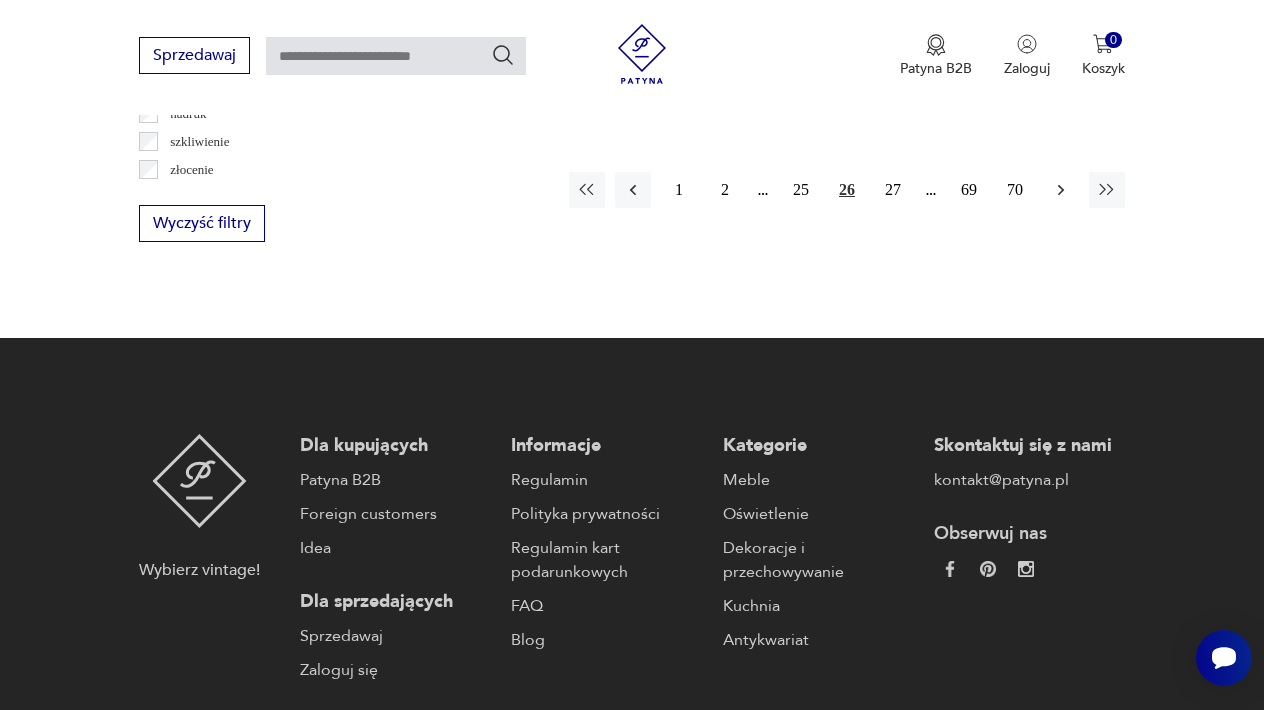 click 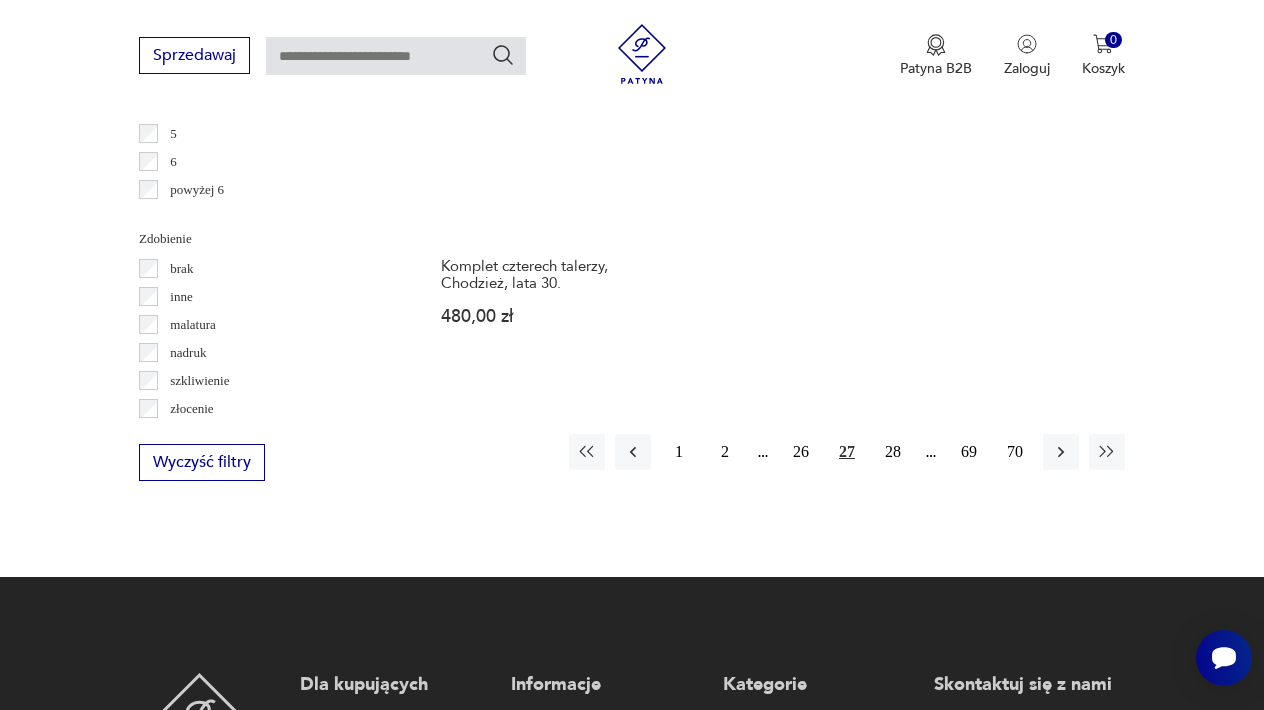 scroll, scrollTop: 2808, scrollLeft: 0, axis: vertical 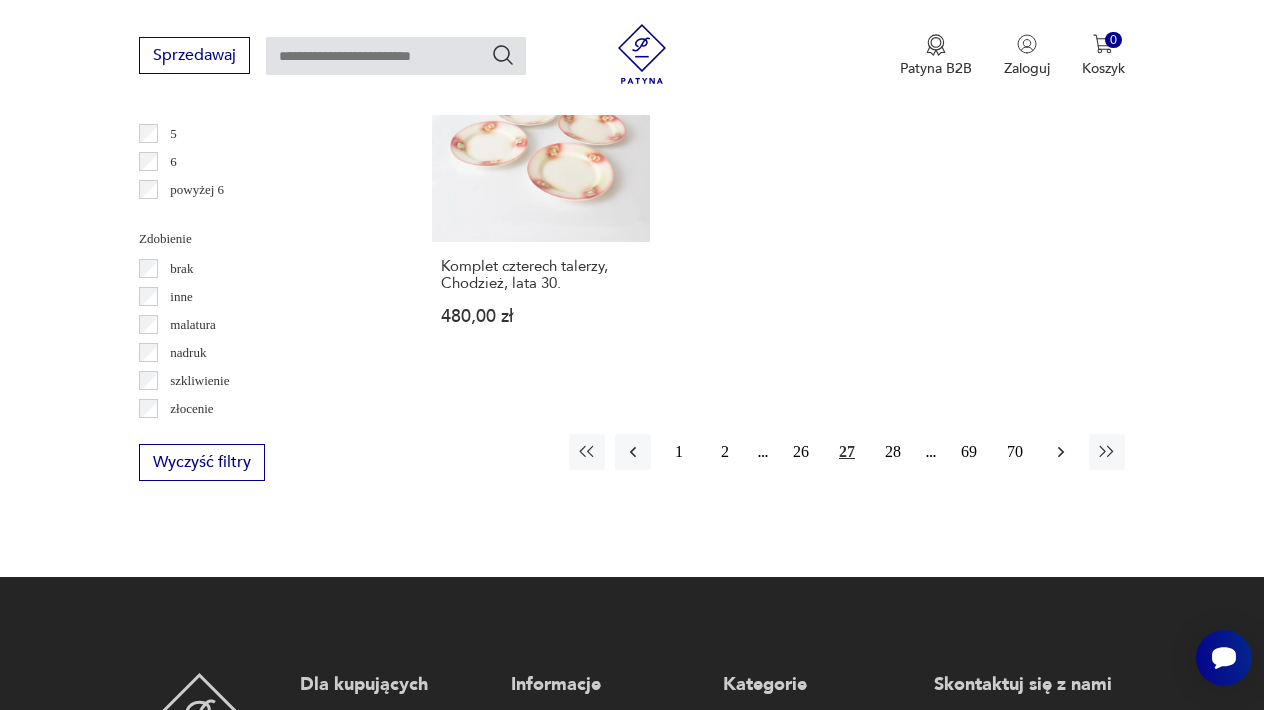 click 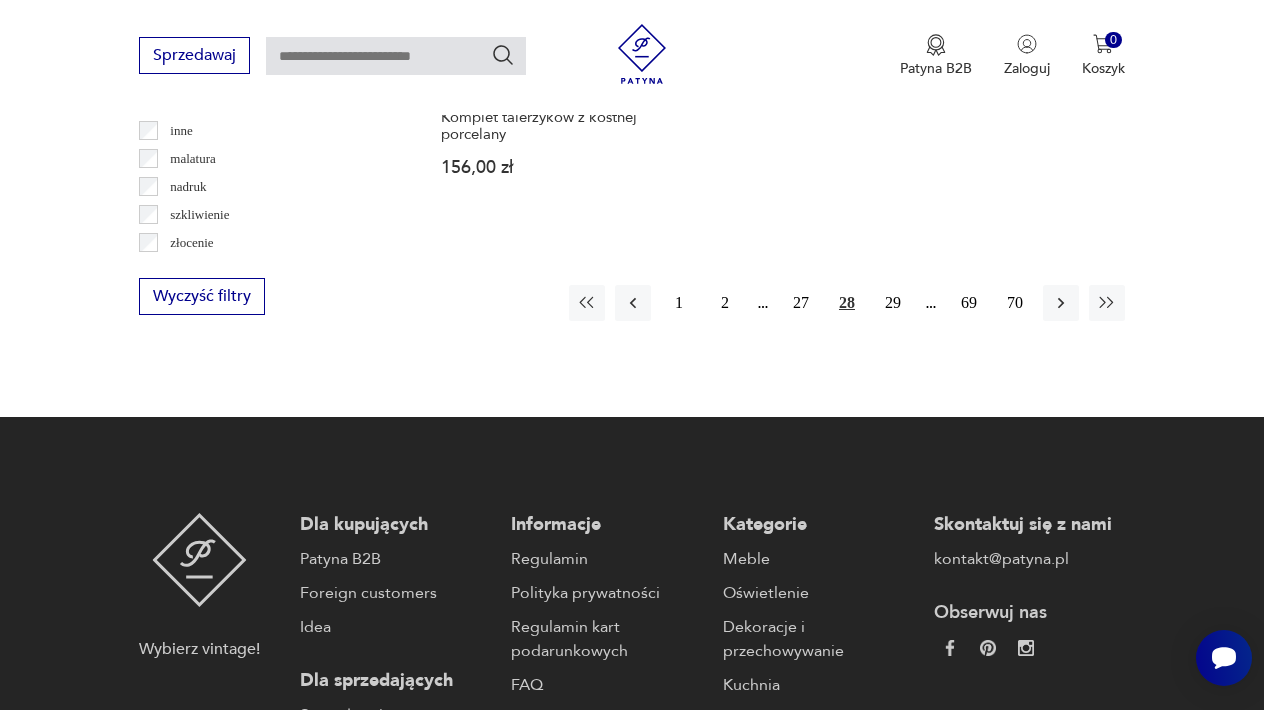 scroll, scrollTop: 2977, scrollLeft: 0, axis: vertical 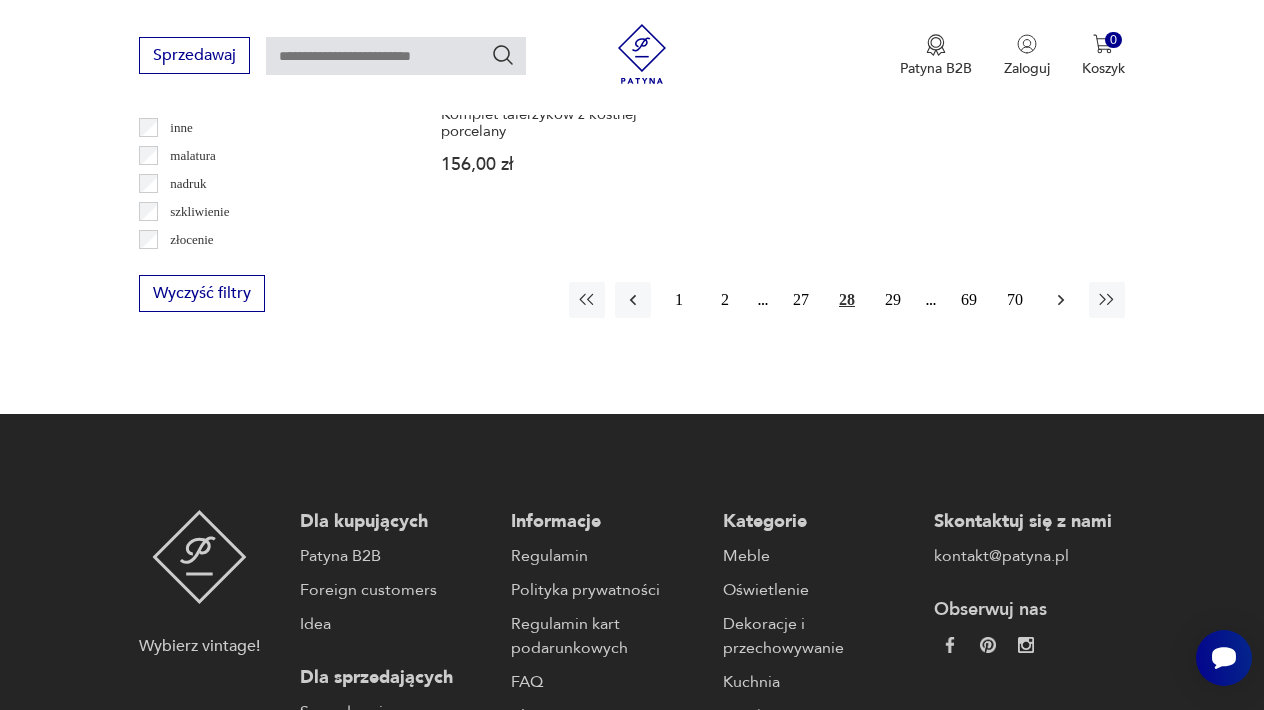 click 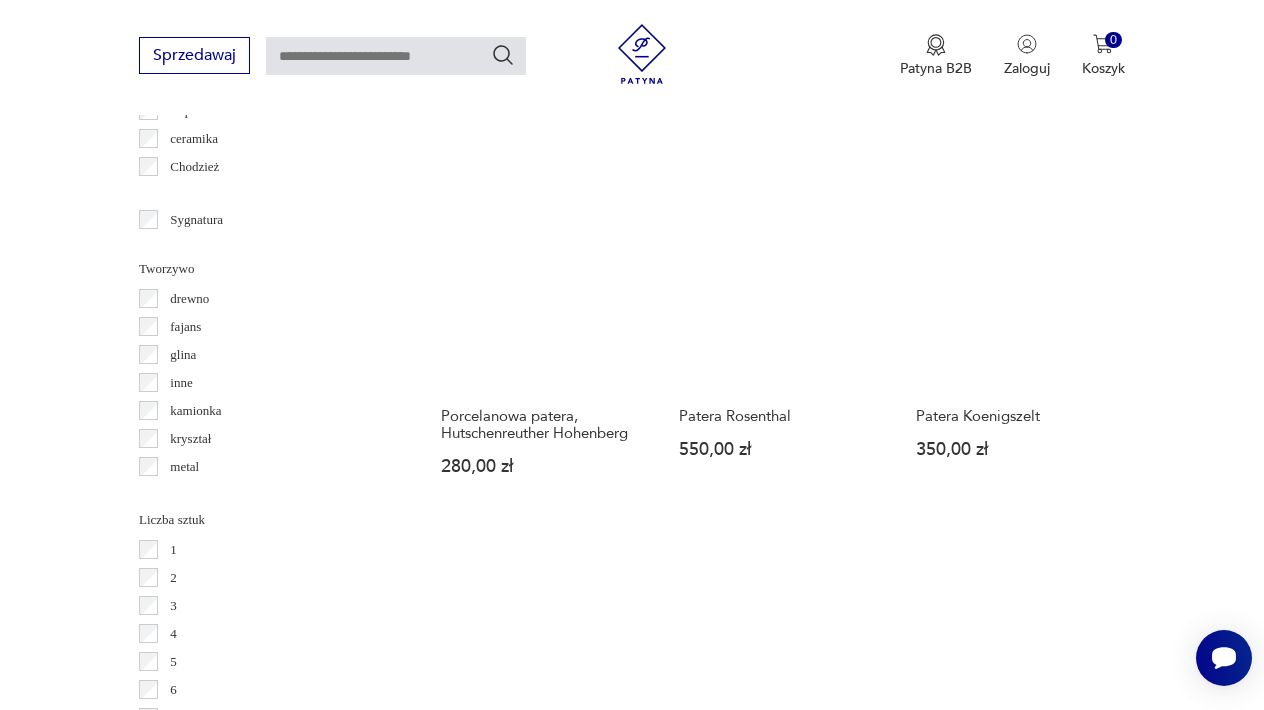 scroll, scrollTop: 2745, scrollLeft: 0, axis: vertical 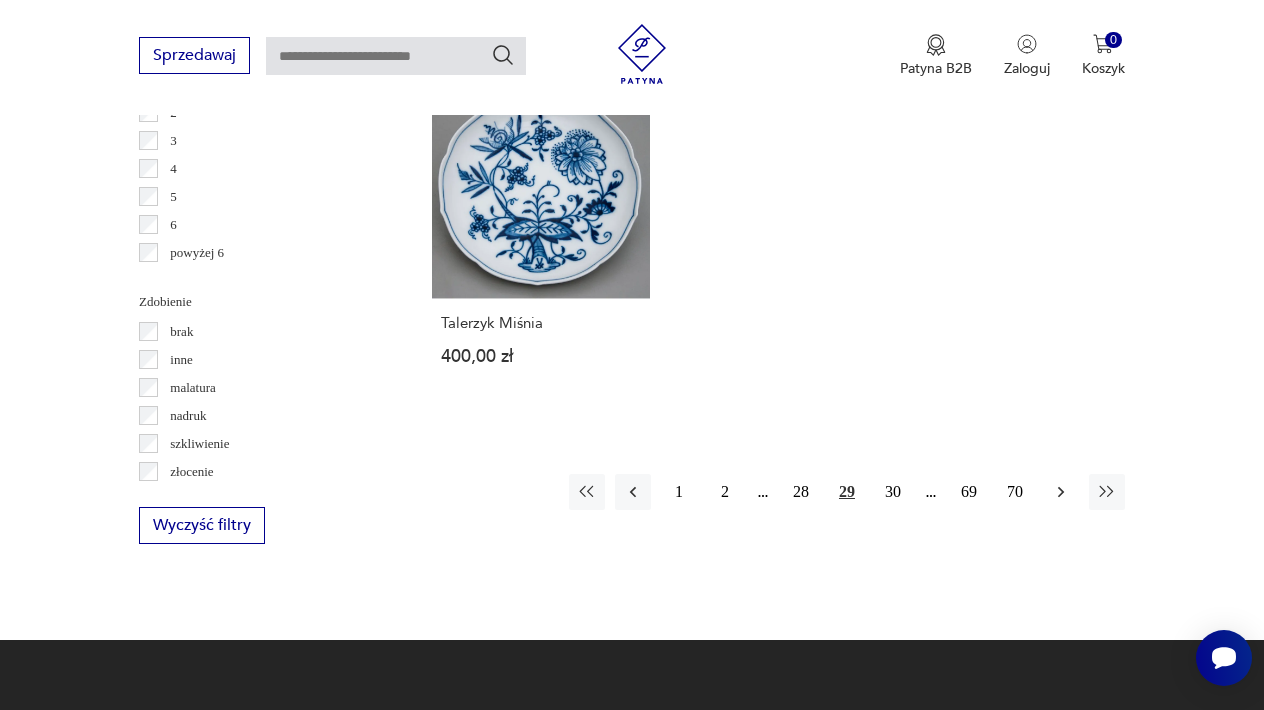 click 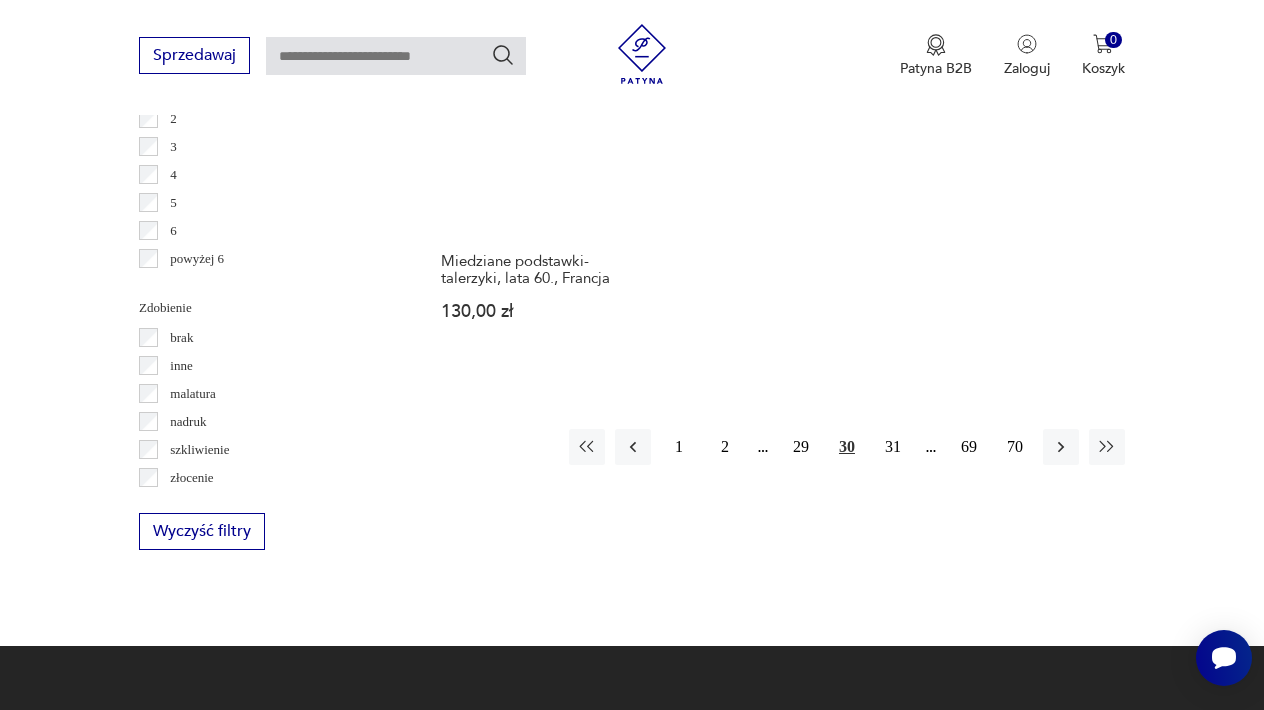 scroll, scrollTop: 2836, scrollLeft: 0, axis: vertical 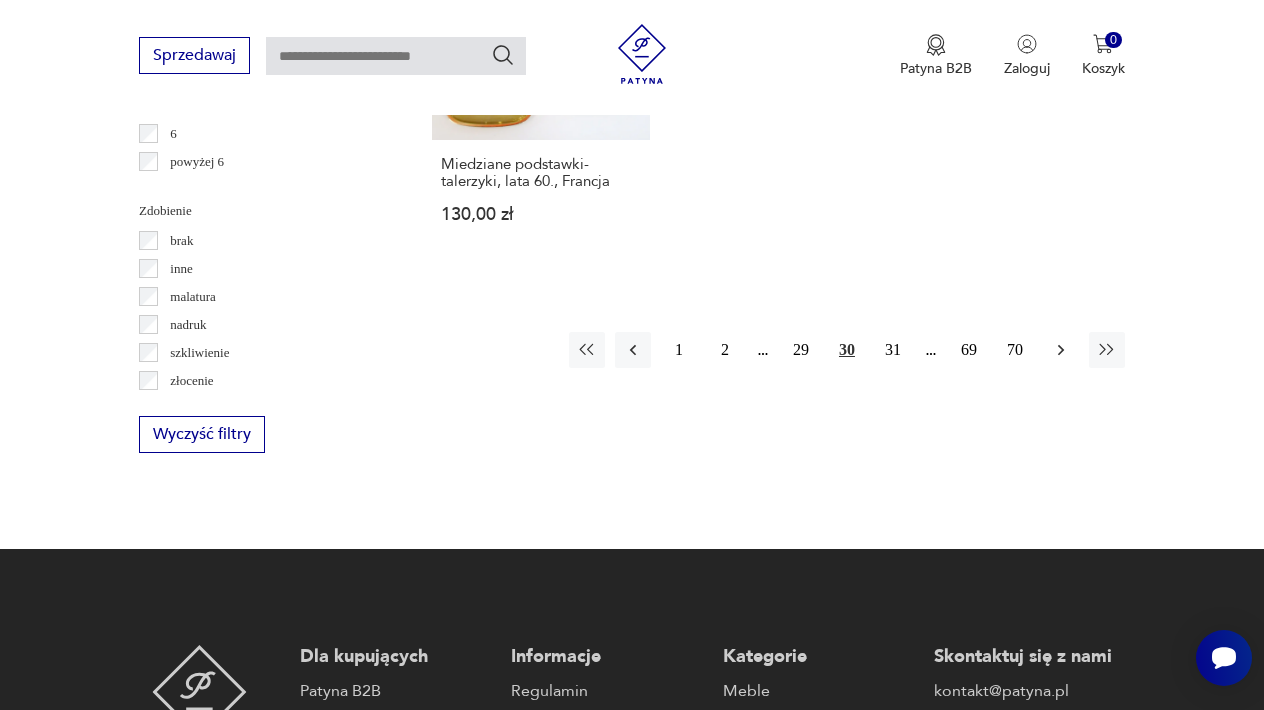 click 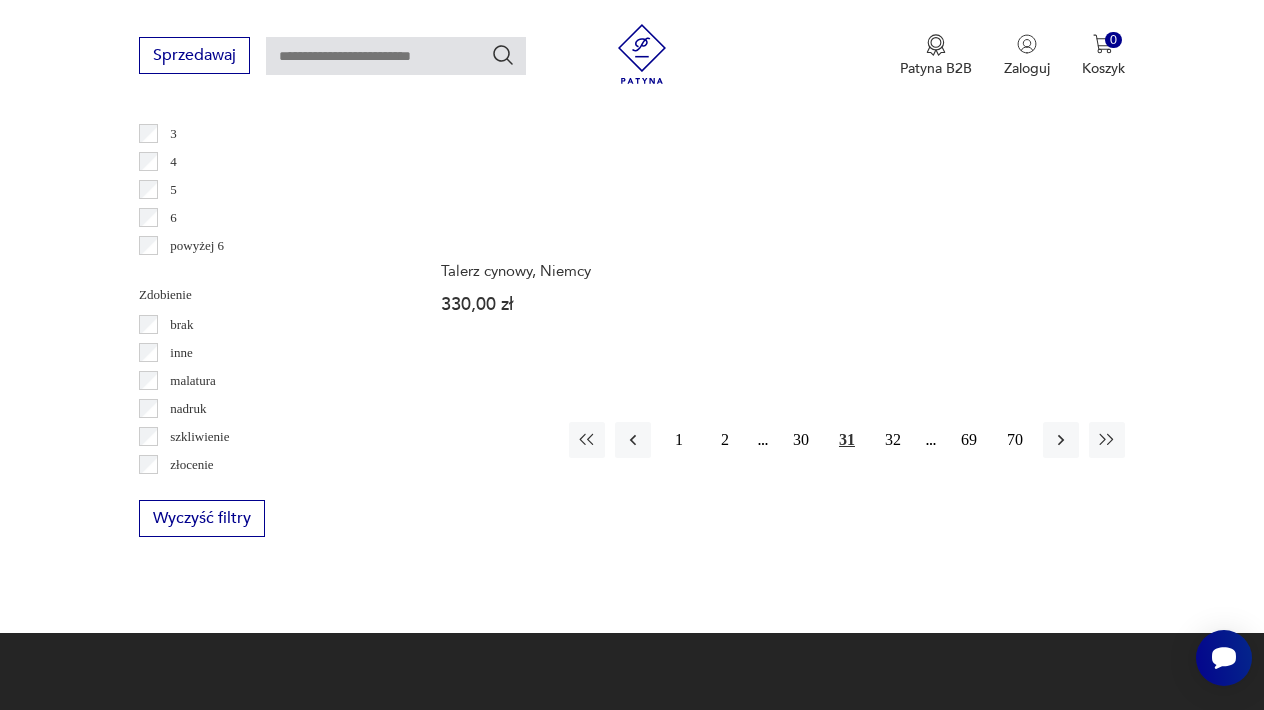 scroll, scrollTop: 2754, scrollLeft: 0, axis: vertical 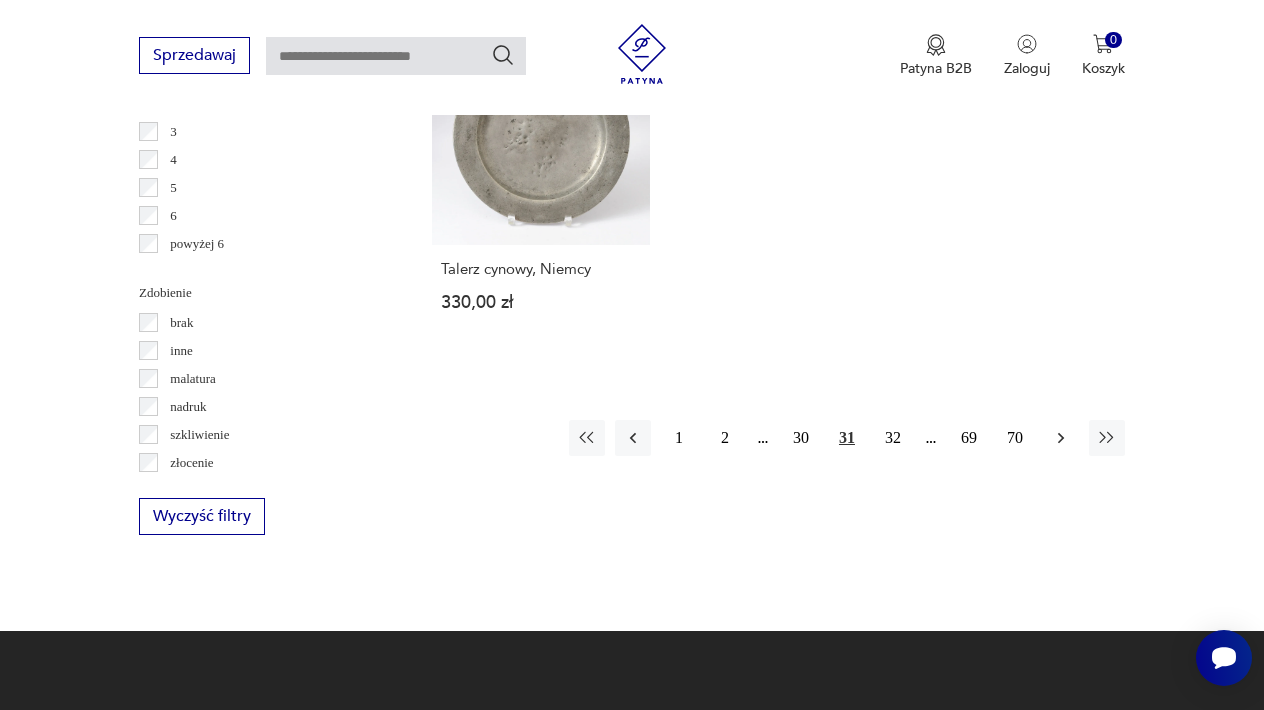 click 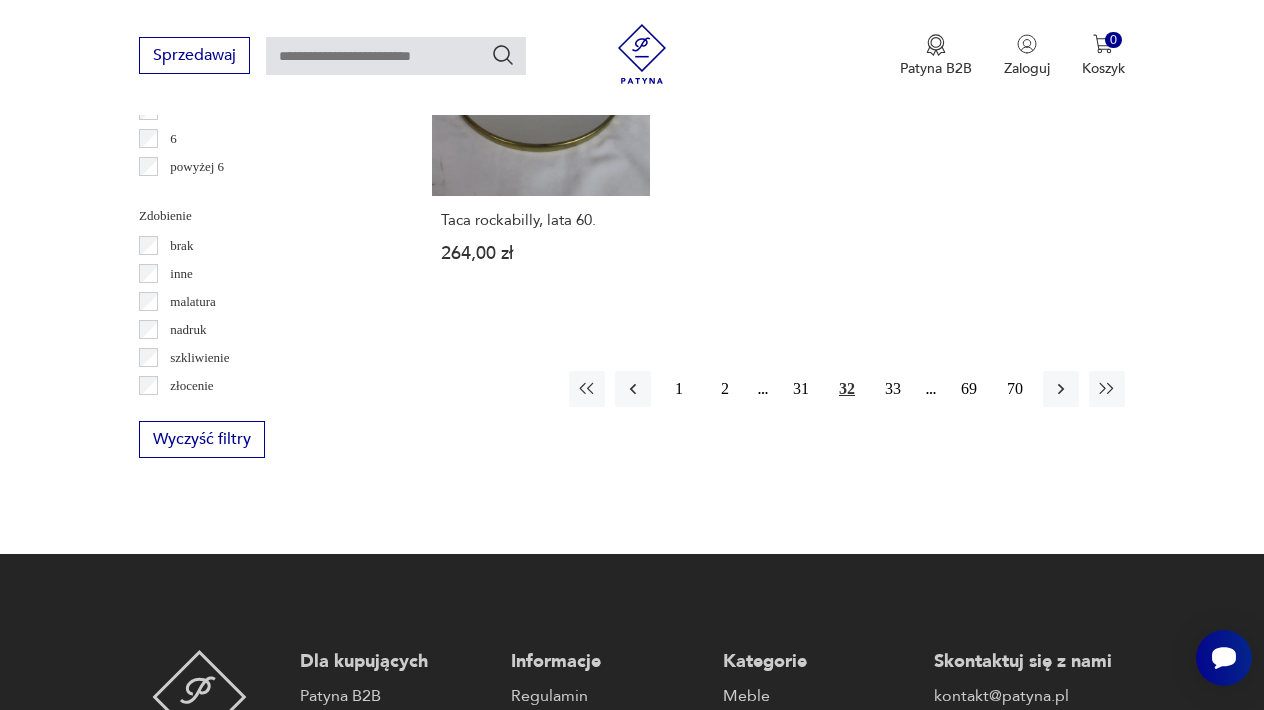 scroll, scrollTop: 2835, scrollLeft: 0, axis: vertical 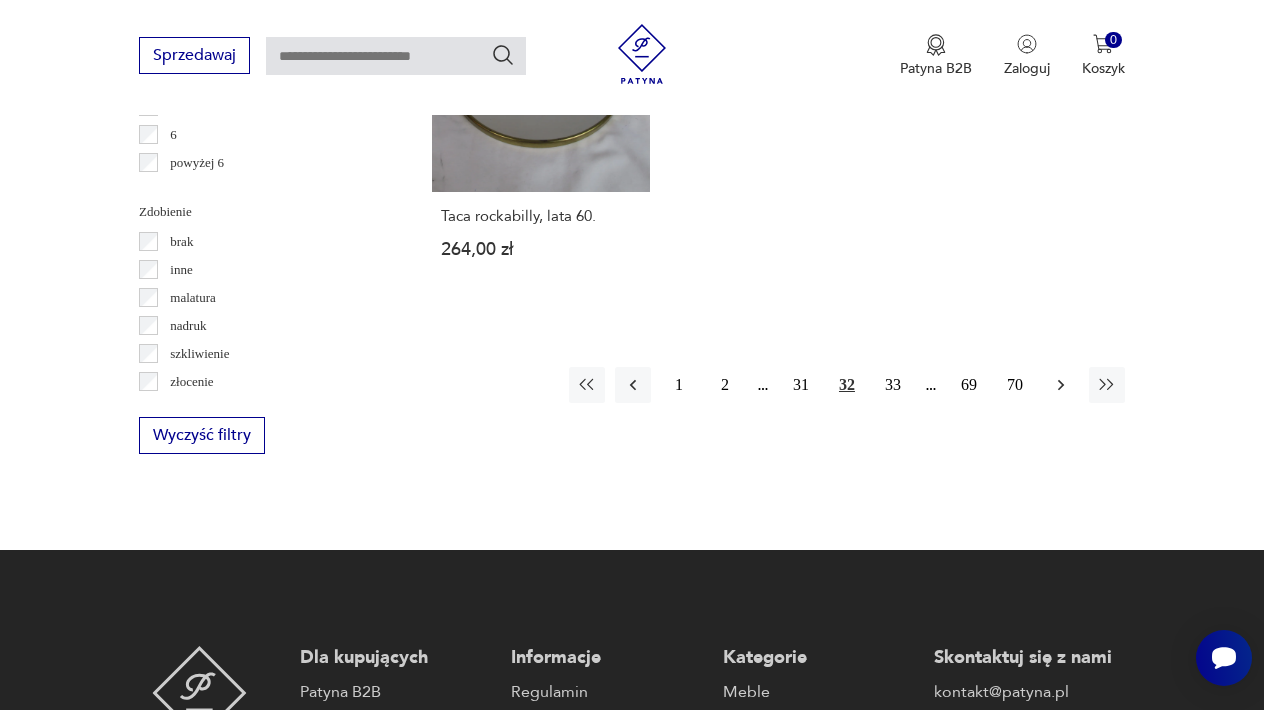 click 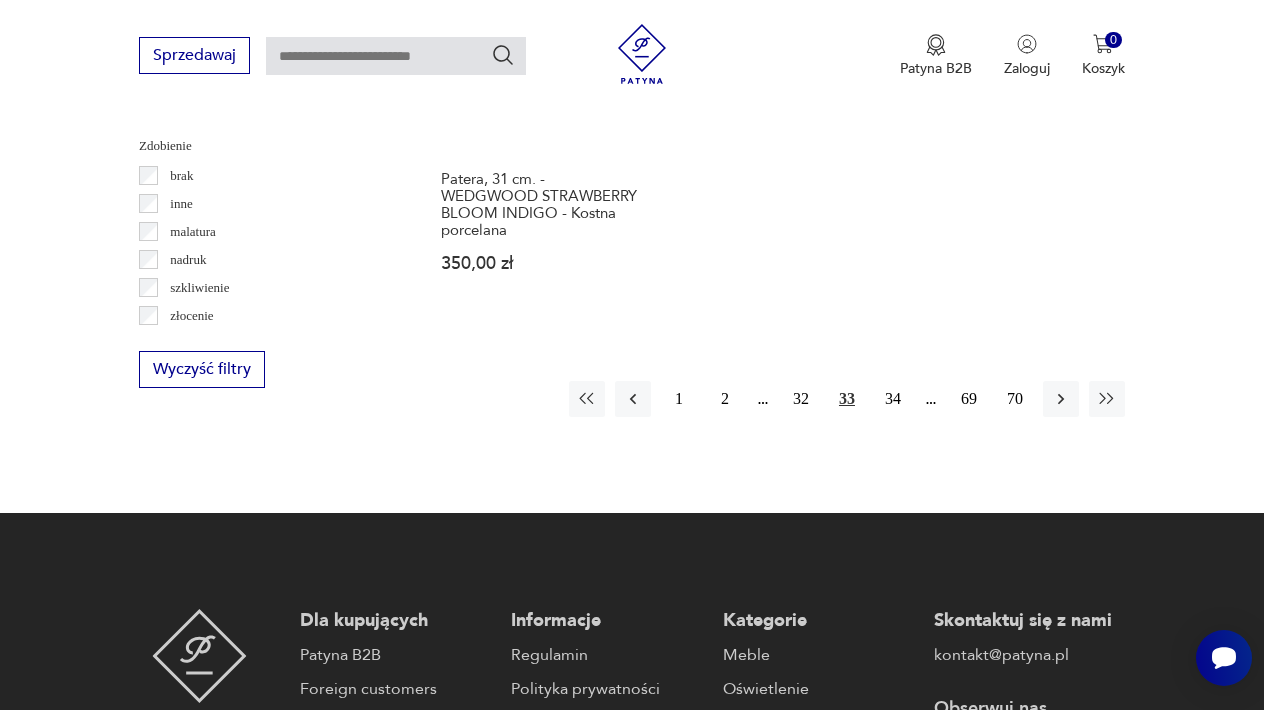 scroll, scrollTop: 2902, scrollLeft: 0, axis: vertical 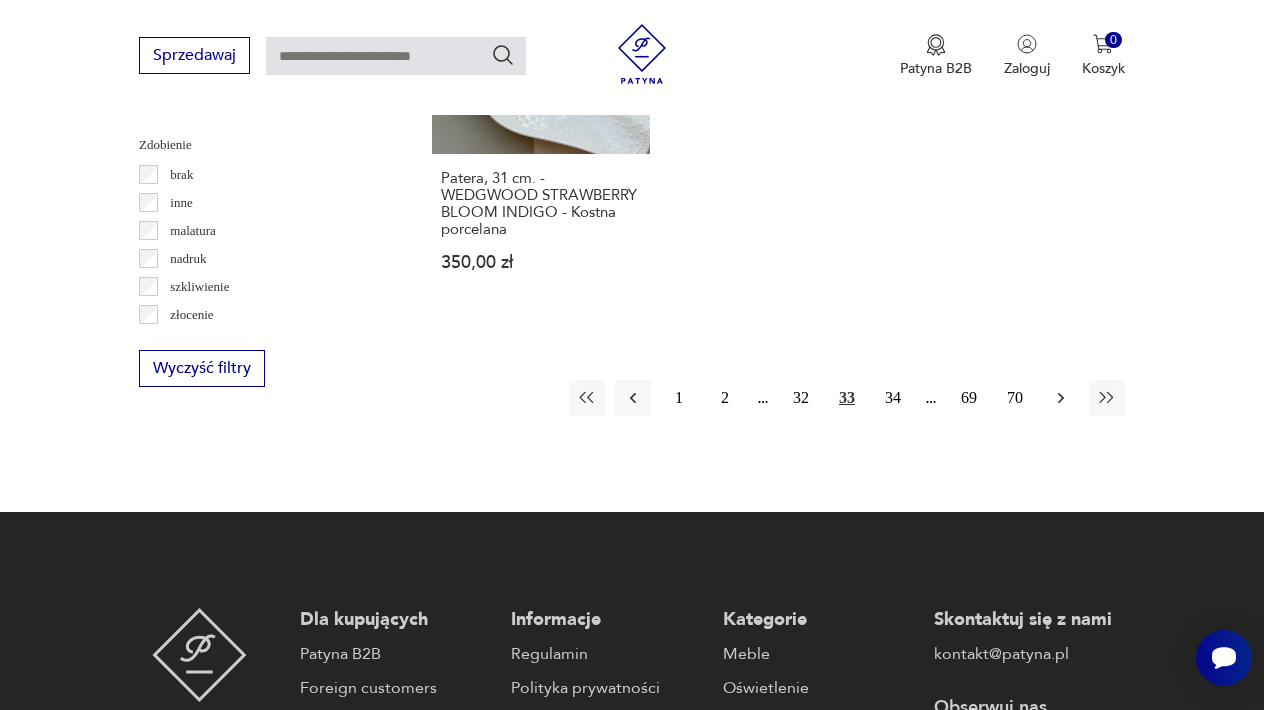 click 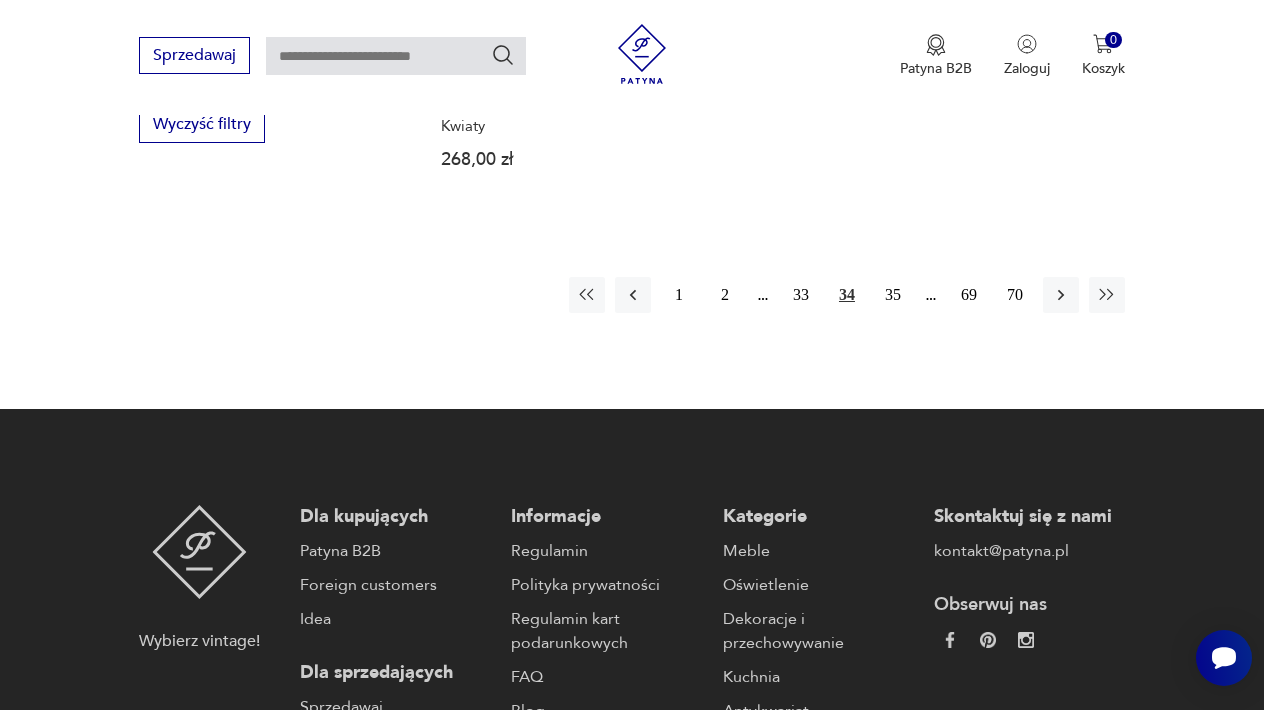scroll, scrollTop: 3150, scrollLeft: 0, axis: vertical 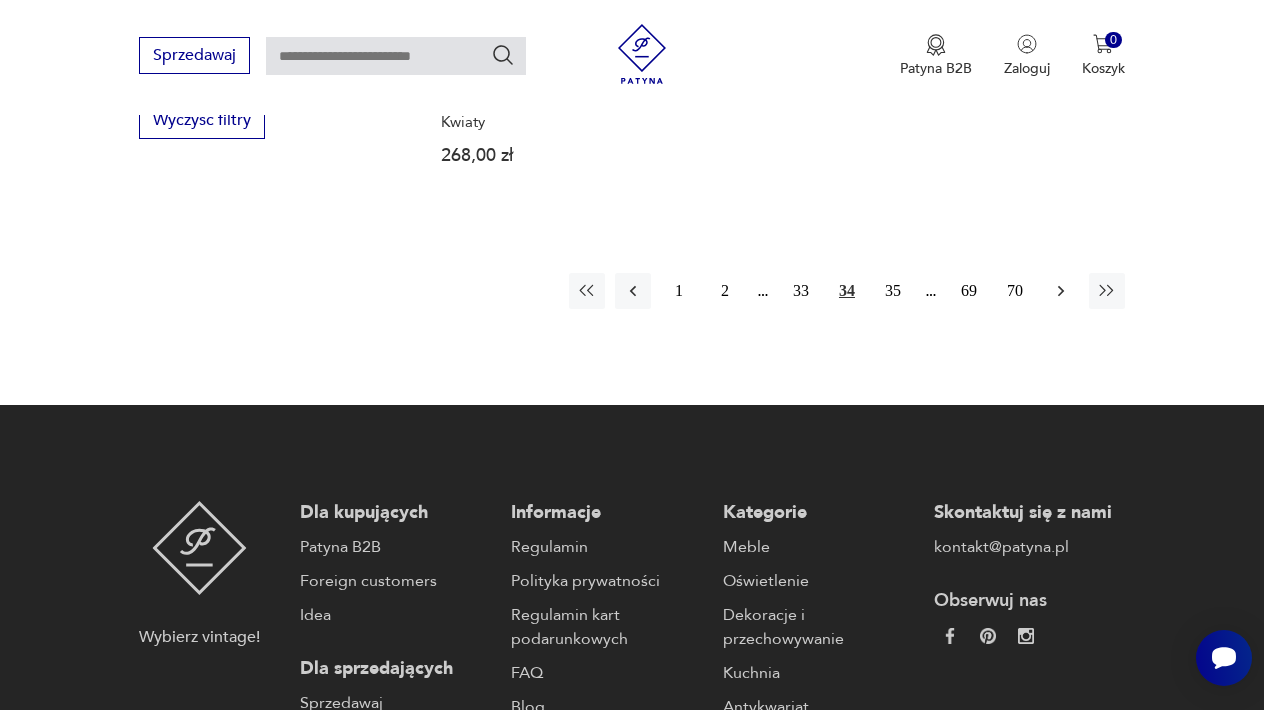 click 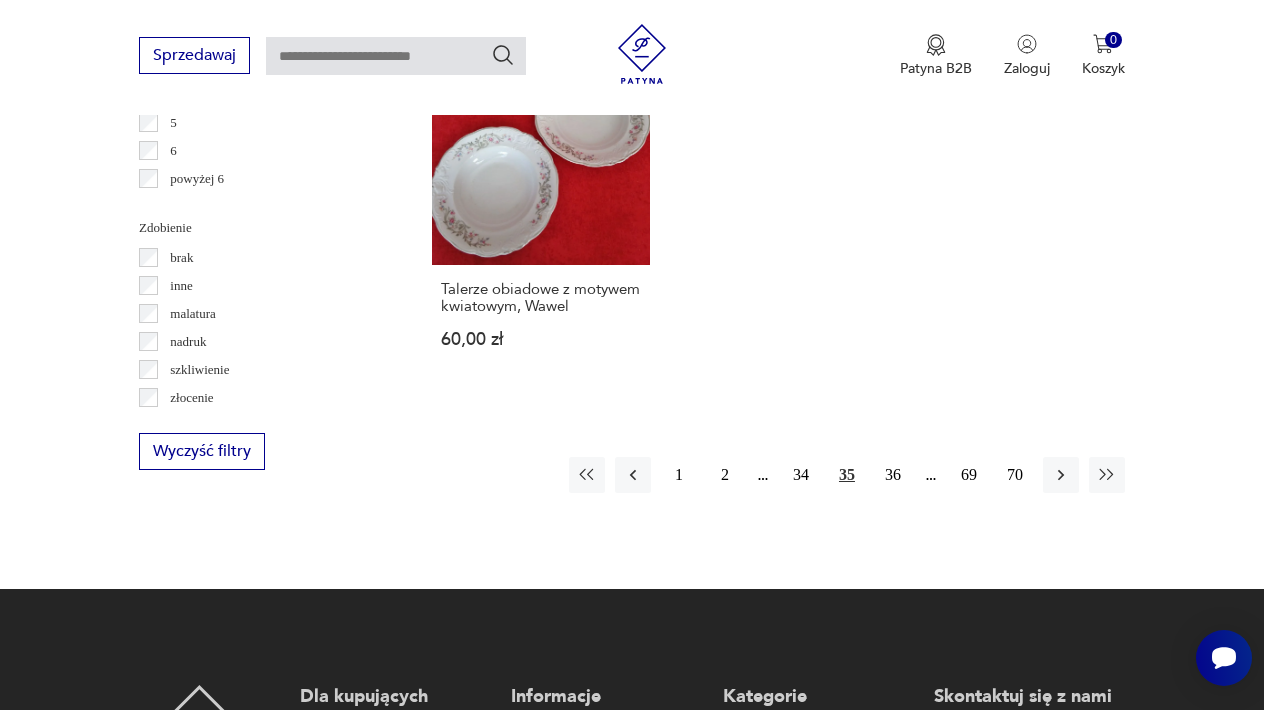 scroll, scrollTop: 2821, scrollLeft: 0, axis: vertical 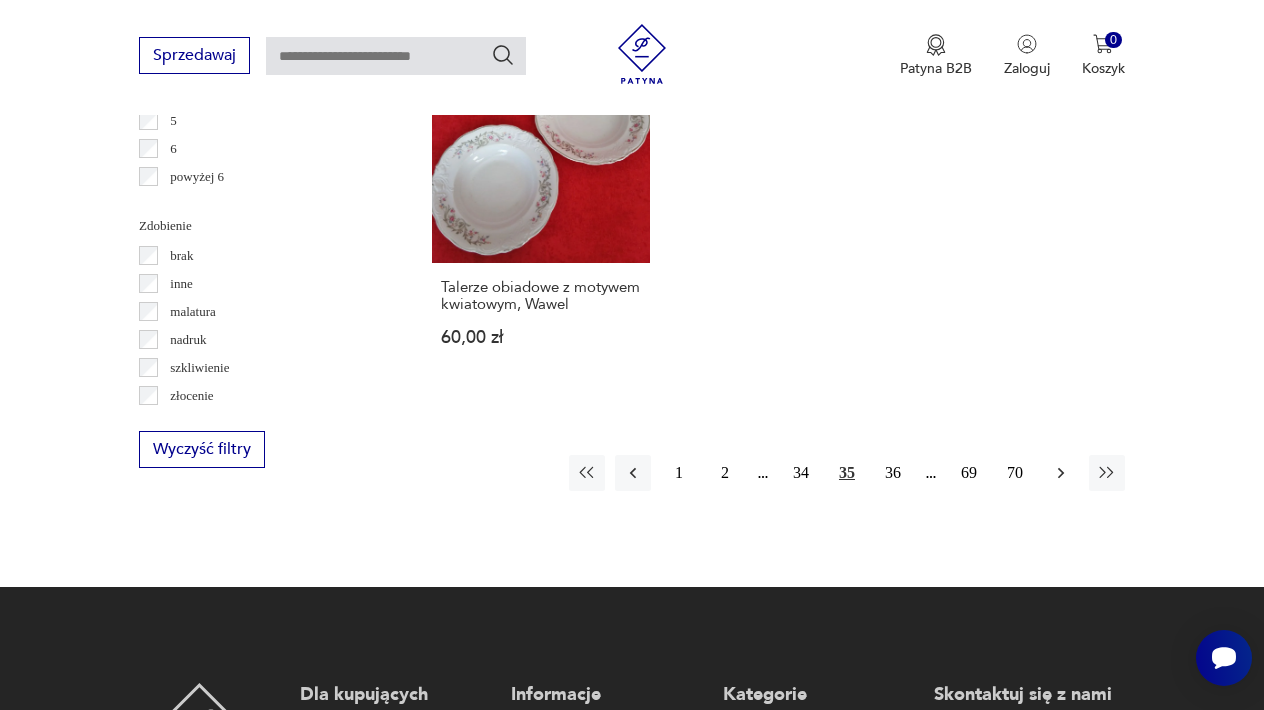 click 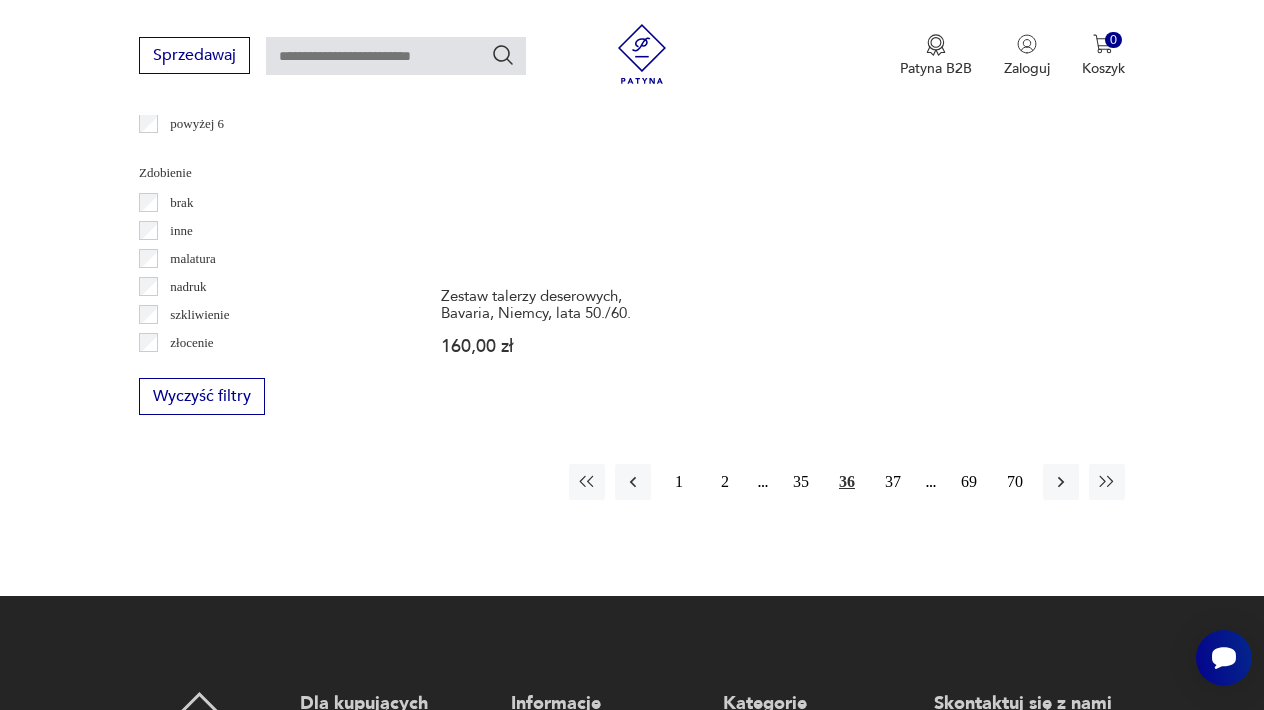 scroll, scrollTop: 2879, scrollLeft: 0, axis: vertical 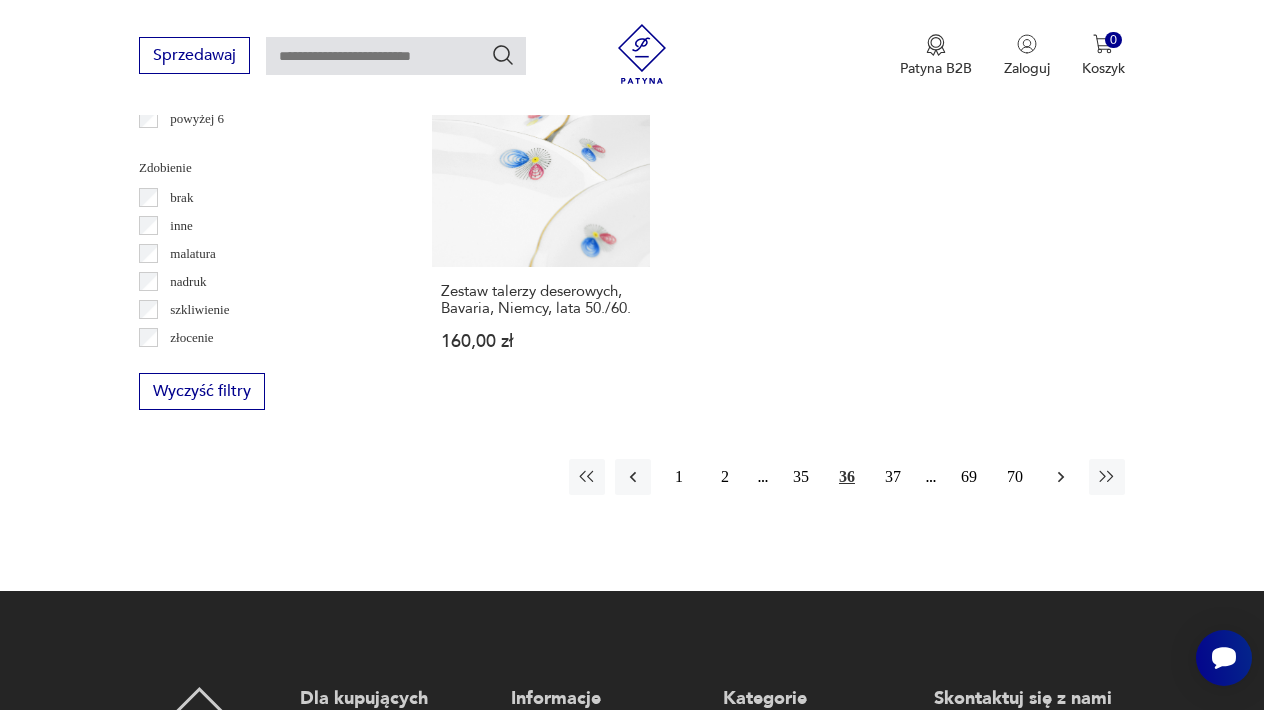 click 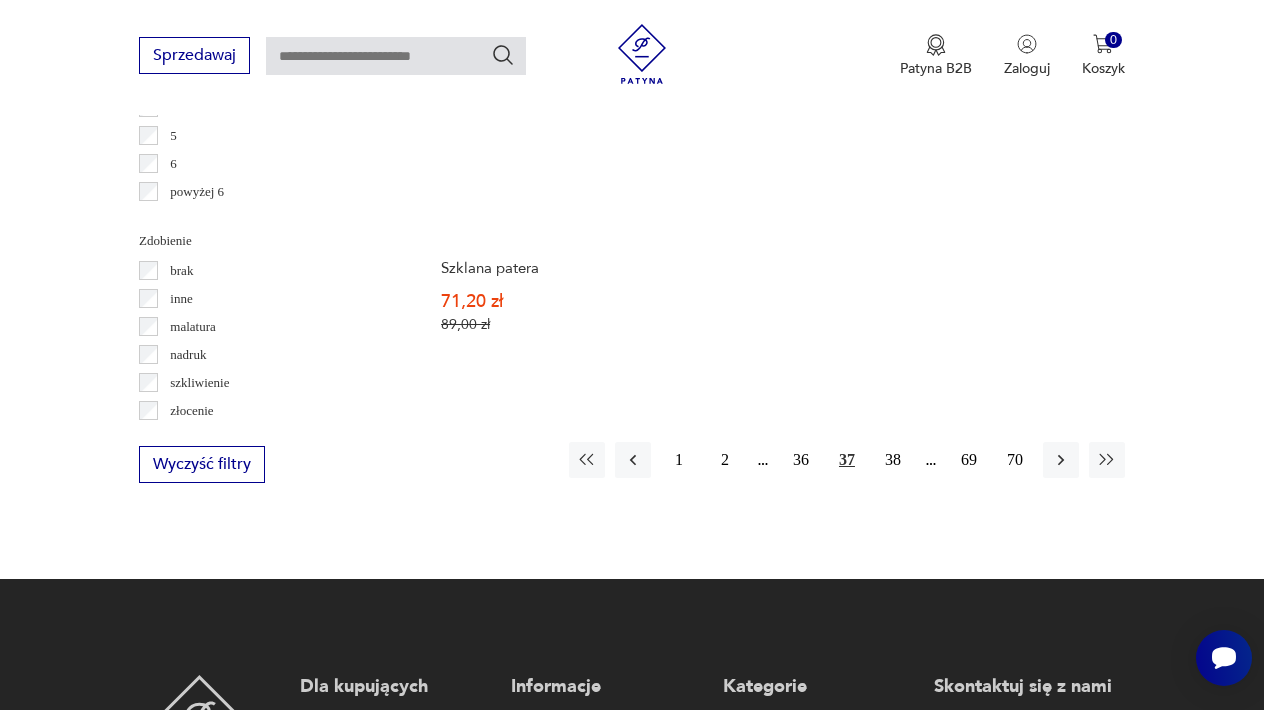 scroll, scrollTop: 2813, scrollLeft: 0, axis: vertical 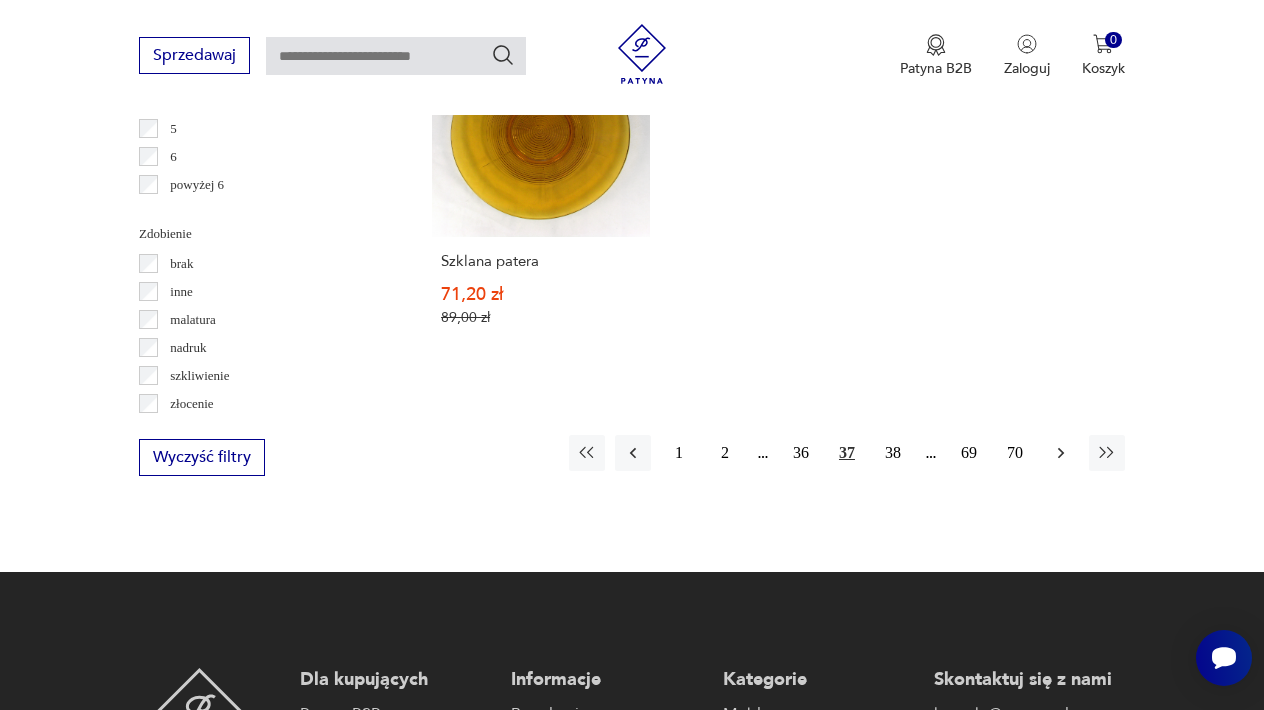 click 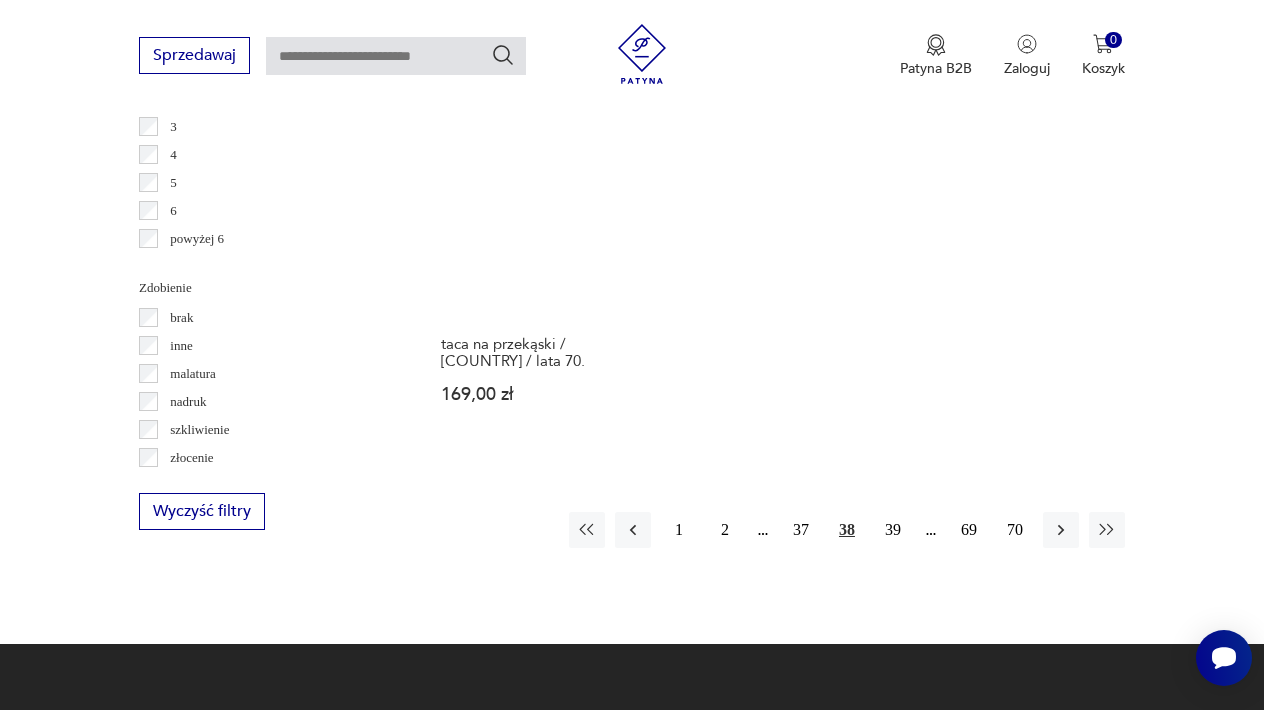 scroll, scrollTop: 2917, scrollLeft: 0, axis: vertical 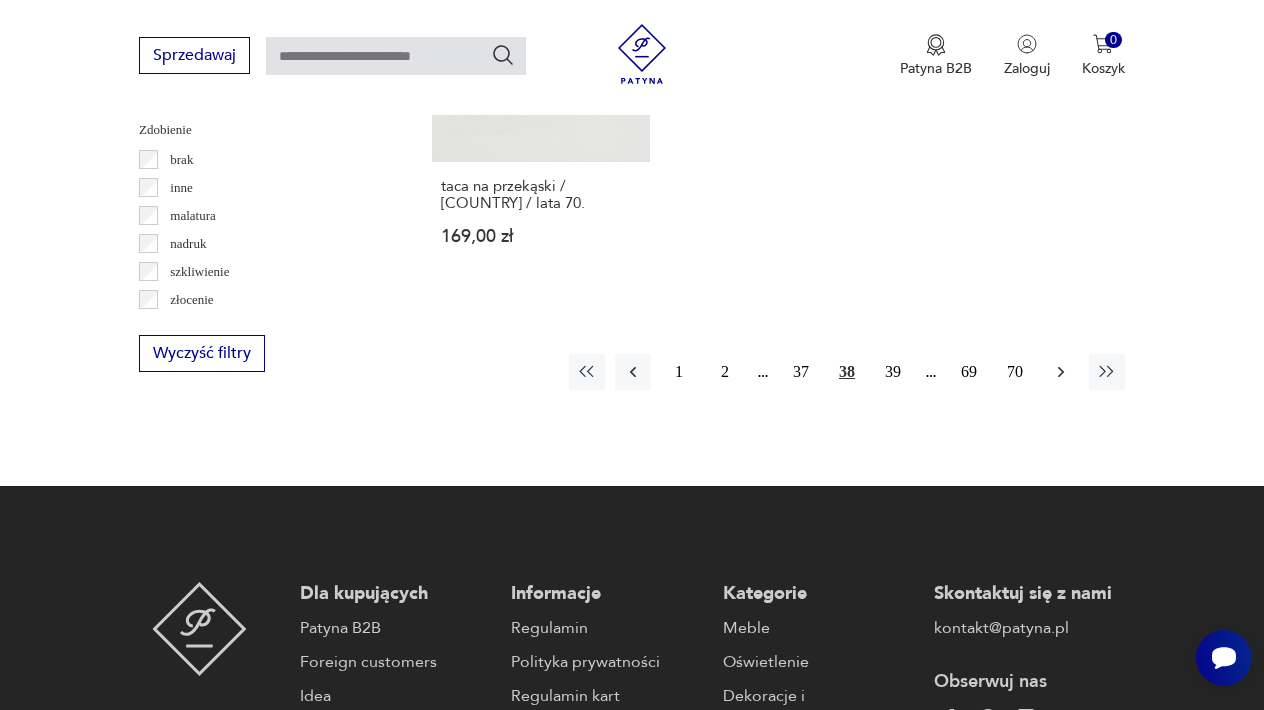 click 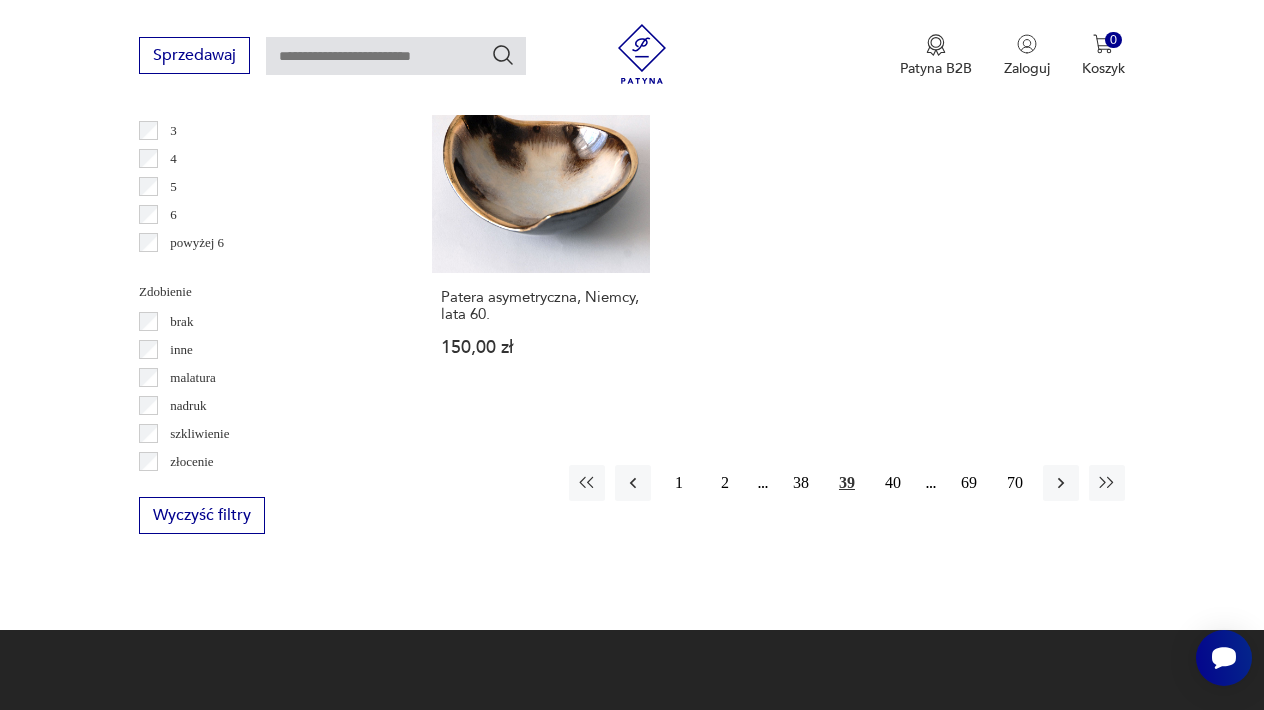 scroll, scrollTop: 2772, scrollLeft: 0, axis: vertical 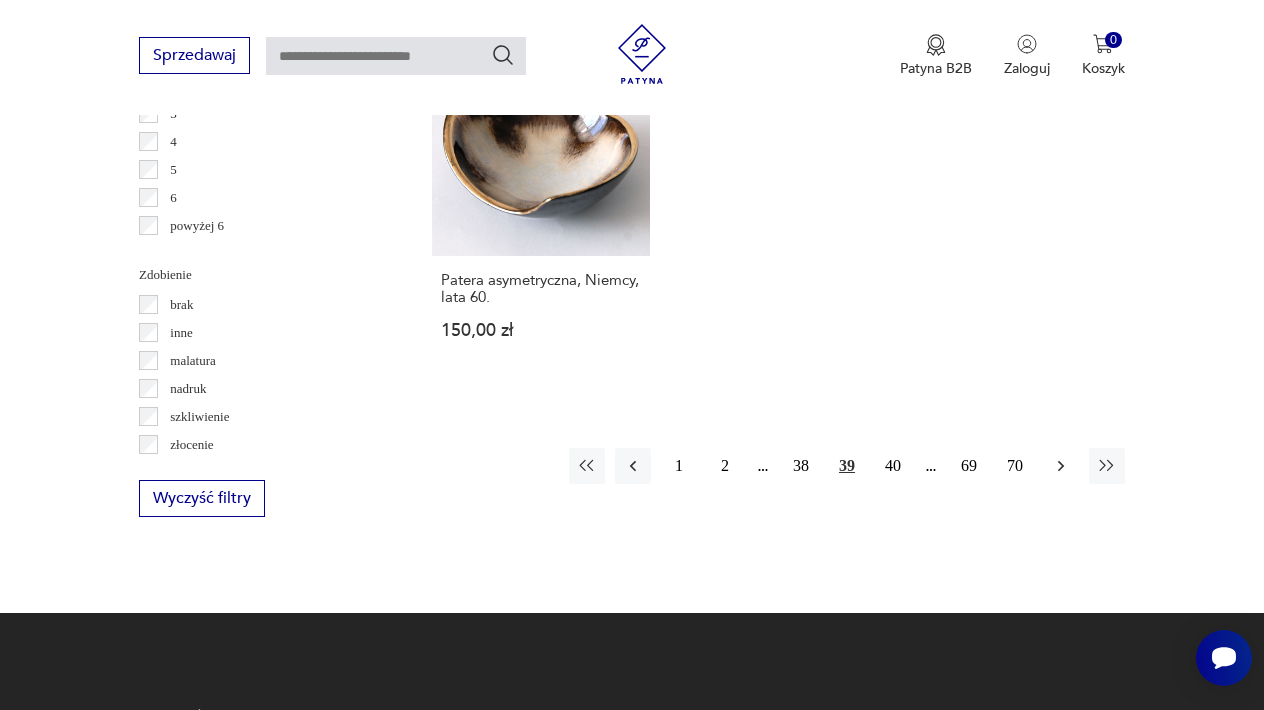 click 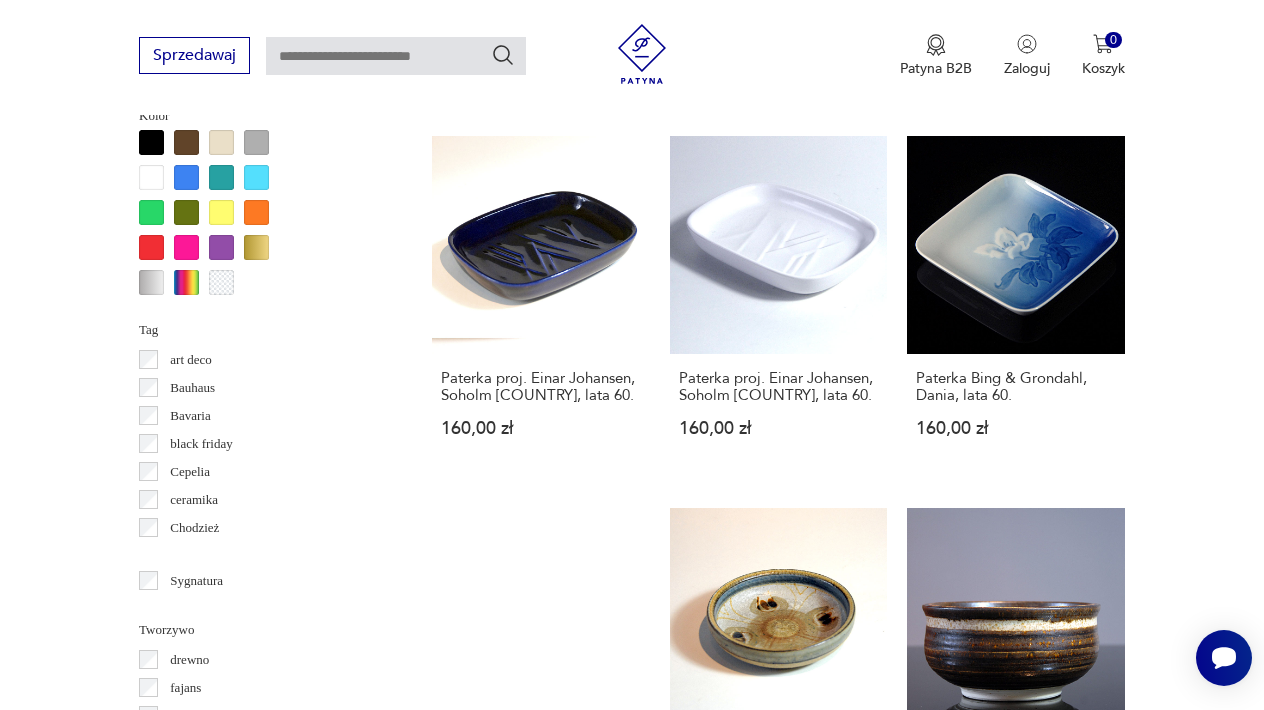 scroll, scrollTop: 1926, scrollLeft: 1, axis: both 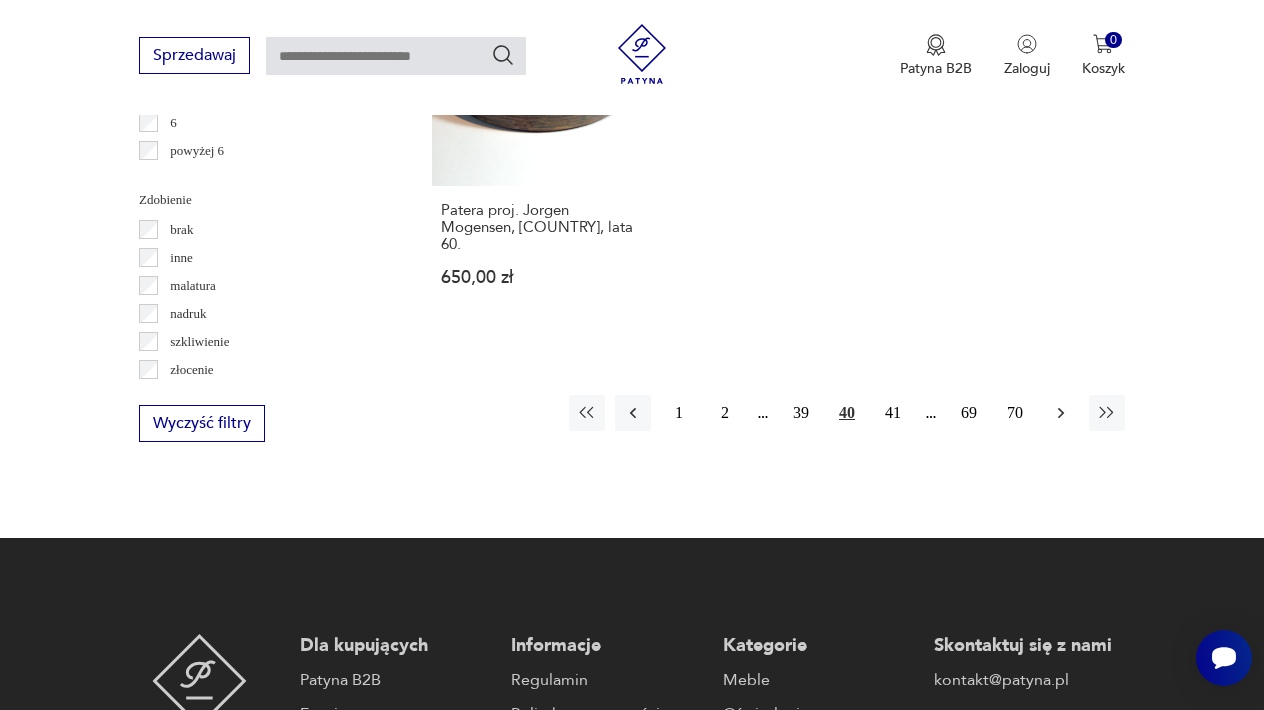click 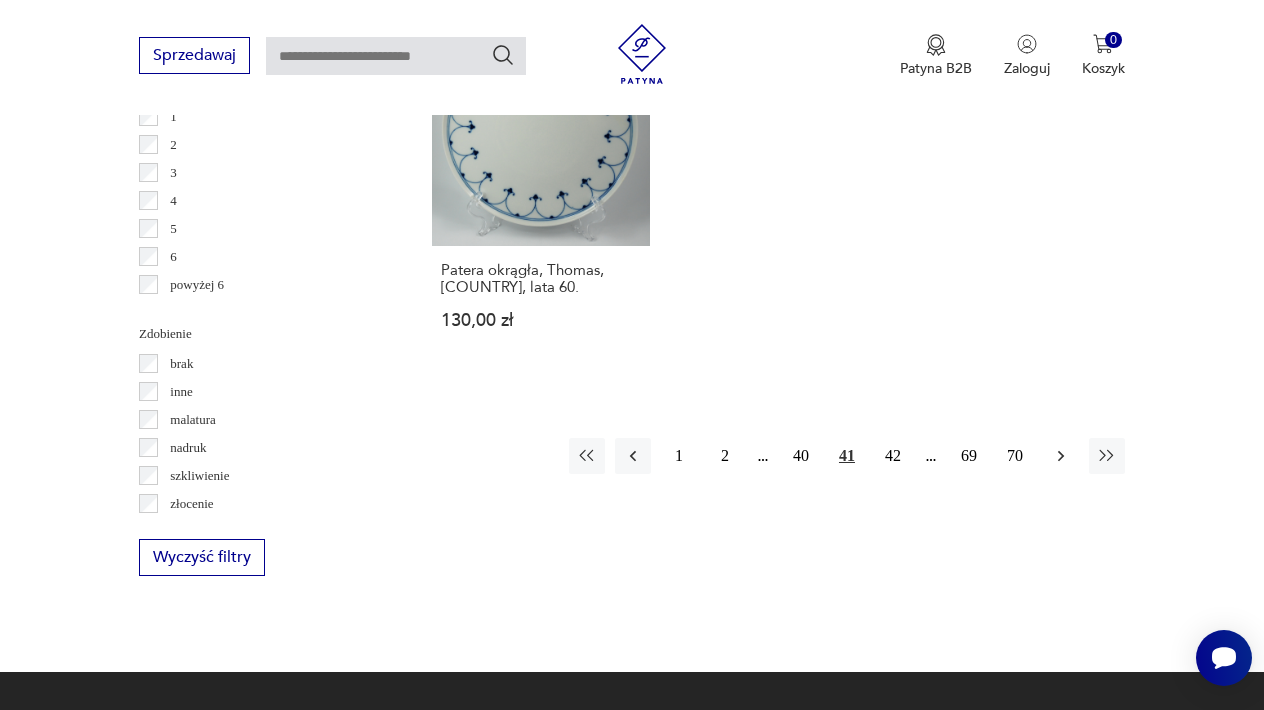 click 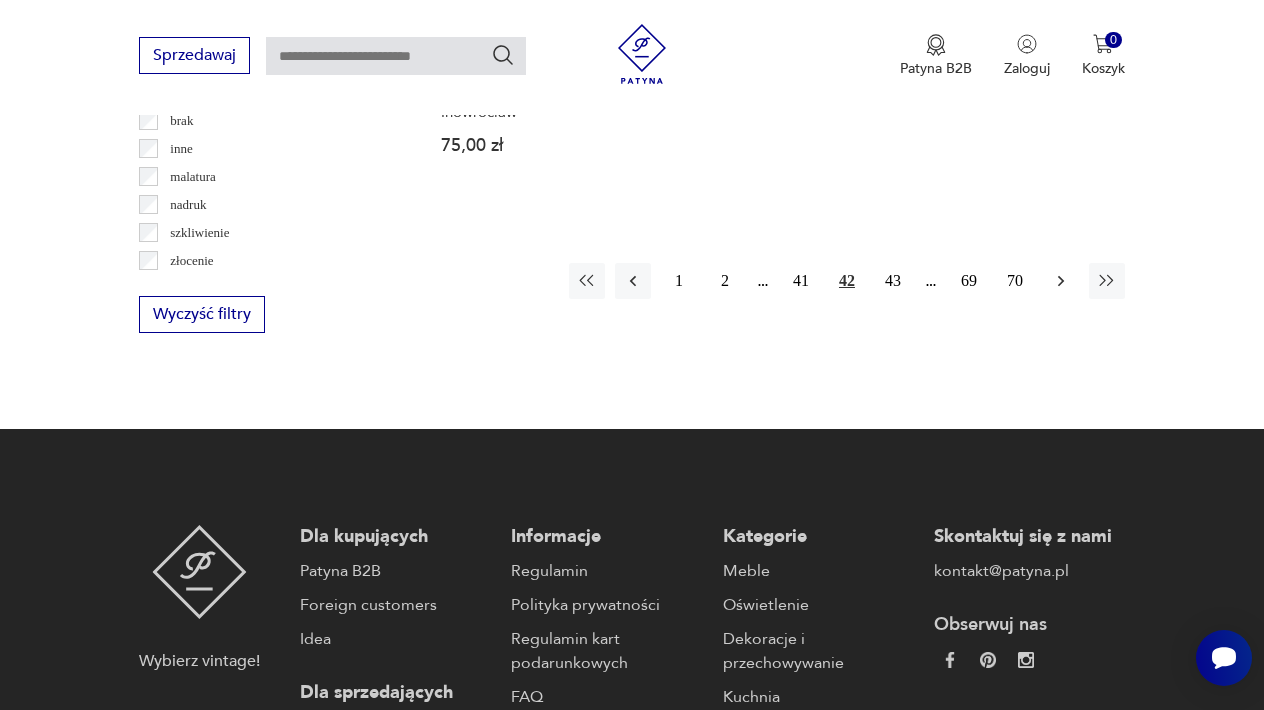 click 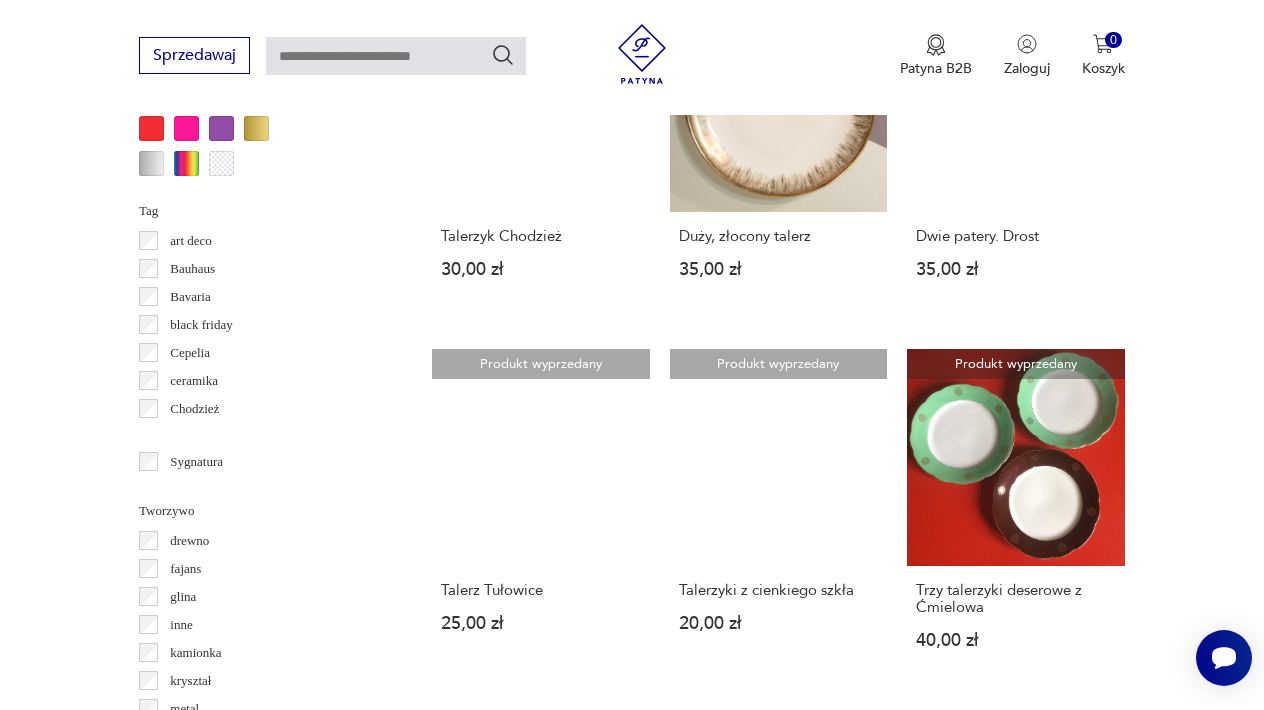 scroll, scrollTop: 2116, scrollLeft: 0, axis: vertical 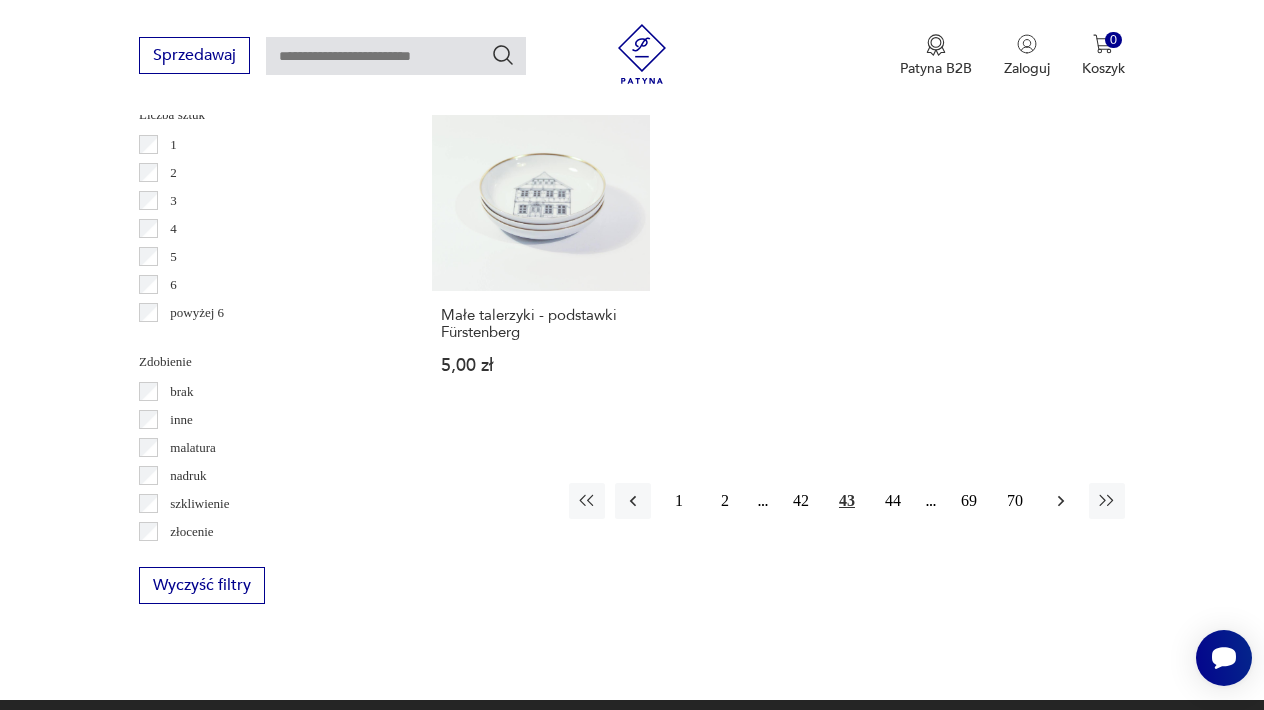 click 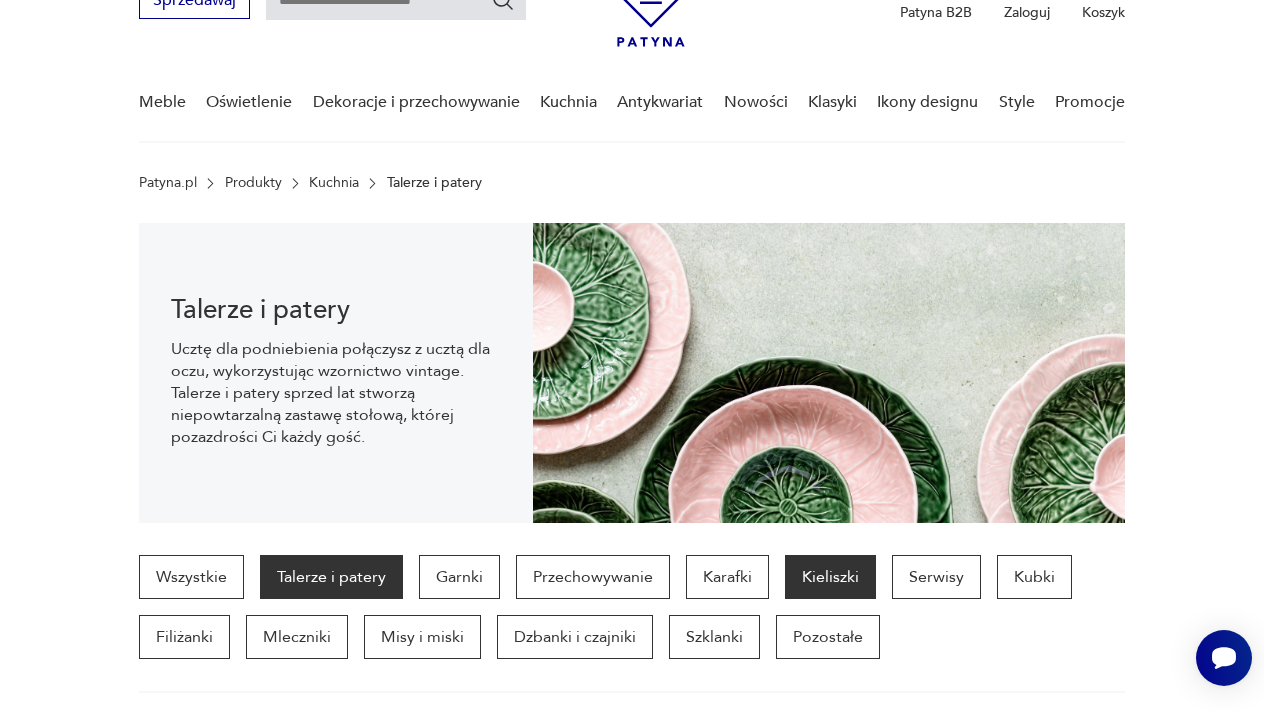 click on "Kieliszki" at bounding box center (830, 577) 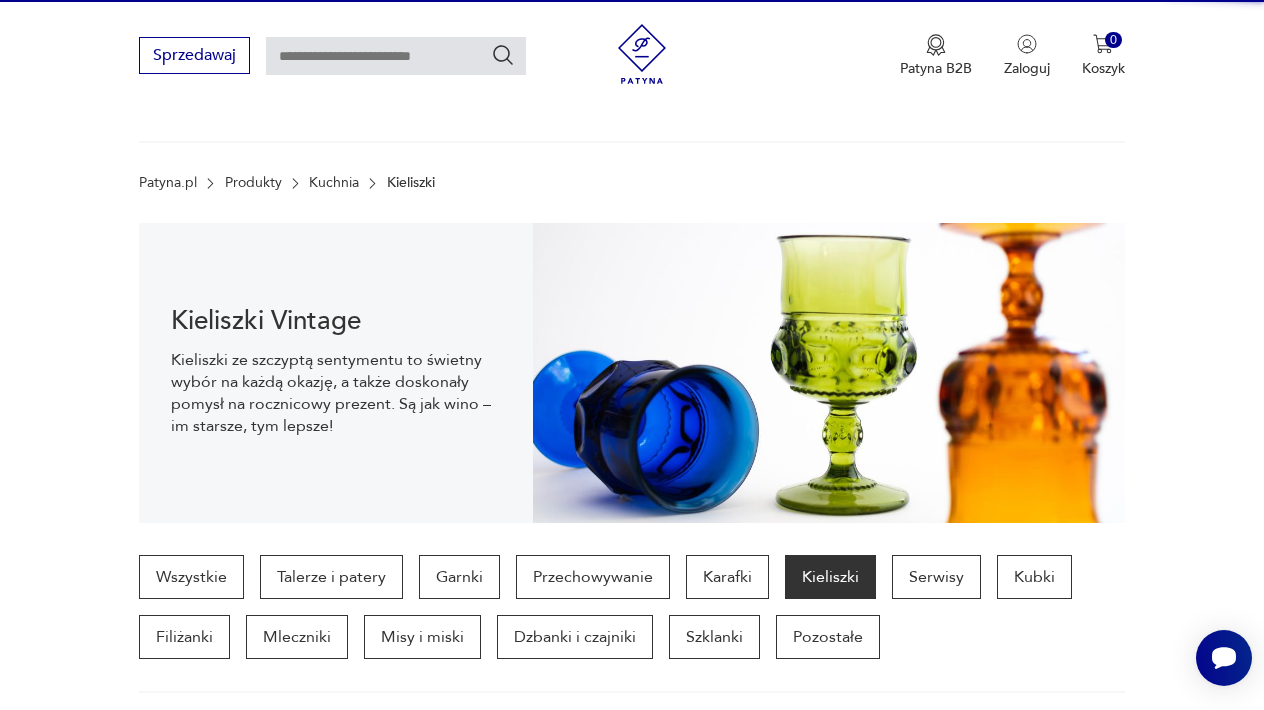 scroll, scrollTop: 532, scrollLeft: 0, axis: vertical 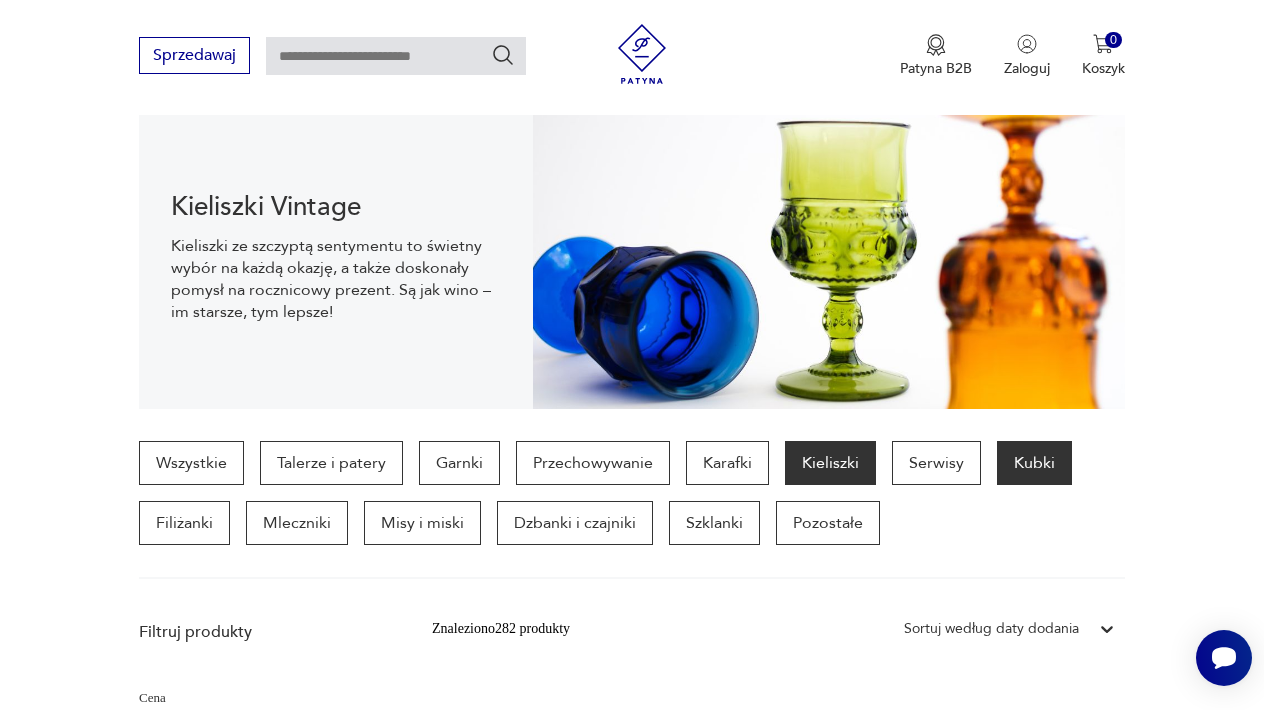 click on "Kubki" at bounding box center (1034, 463) 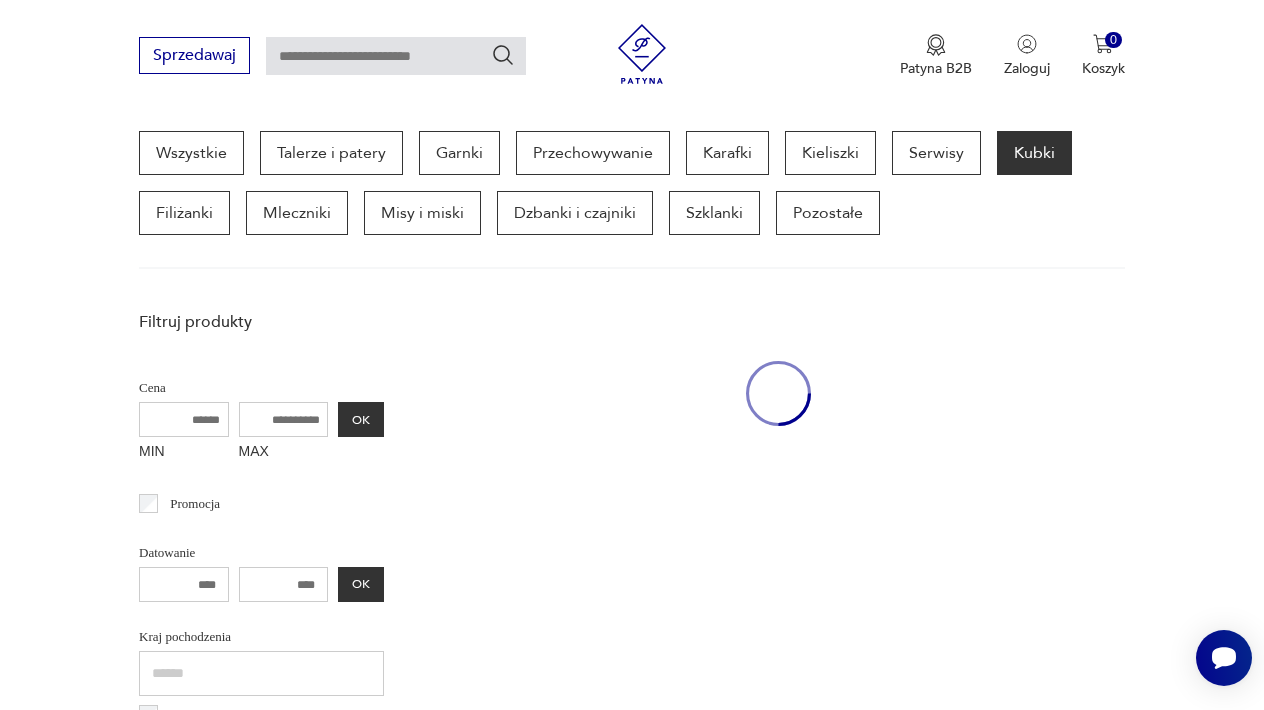 scroll, scrollTop: 532, scrollLeft: 0, axis: vertical 